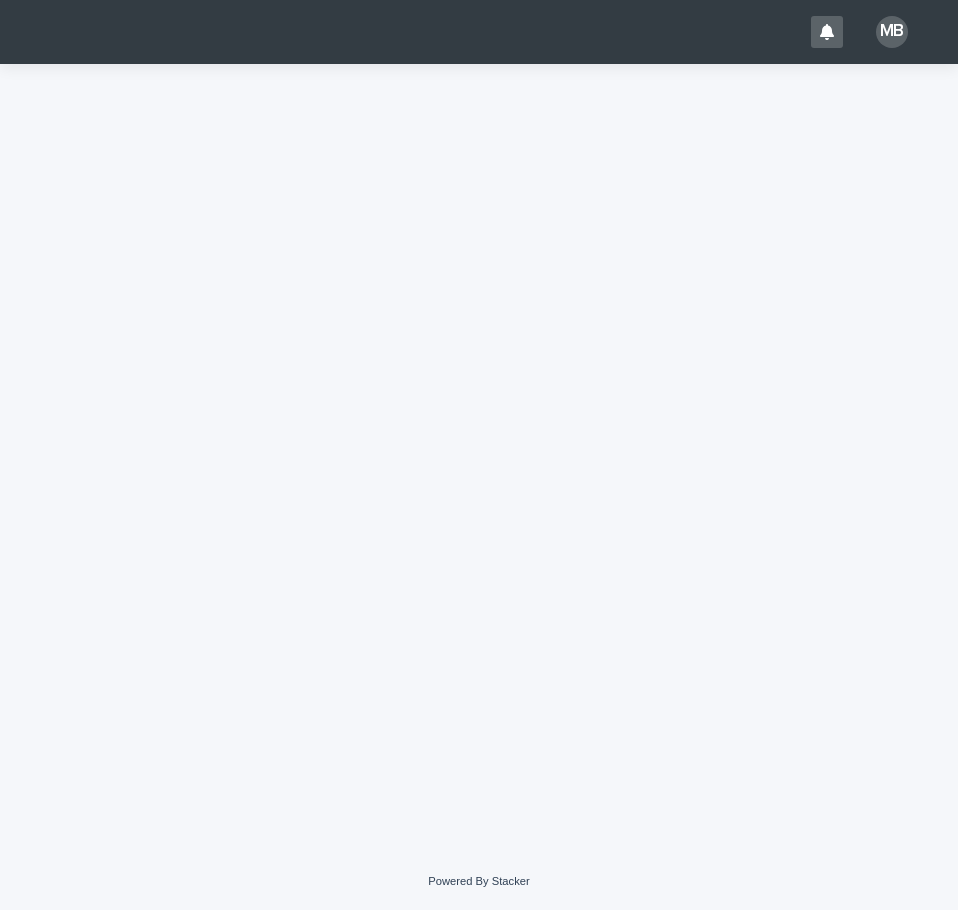 scroll, scrollTop: 0, scrollLeft: 0, axis: both 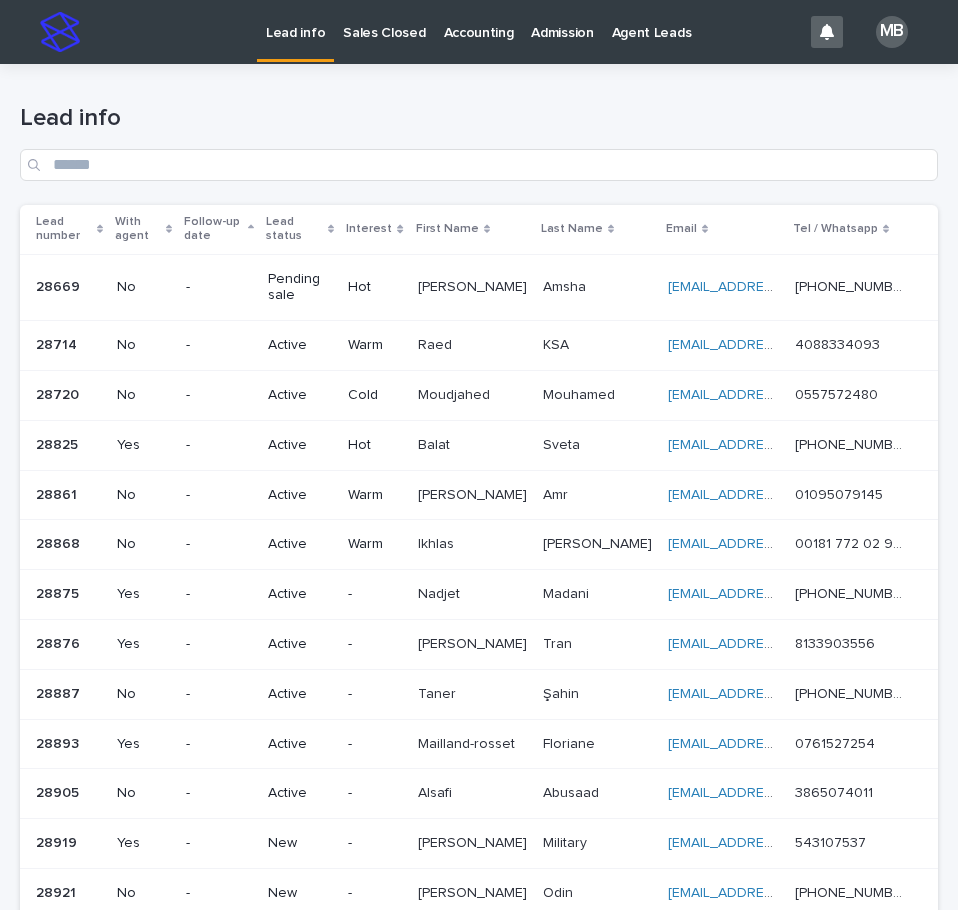 drag, startPoint x: 548, startPoint y: 107, endPoint x: 451, endPoint y: 70, distance: 103.81715 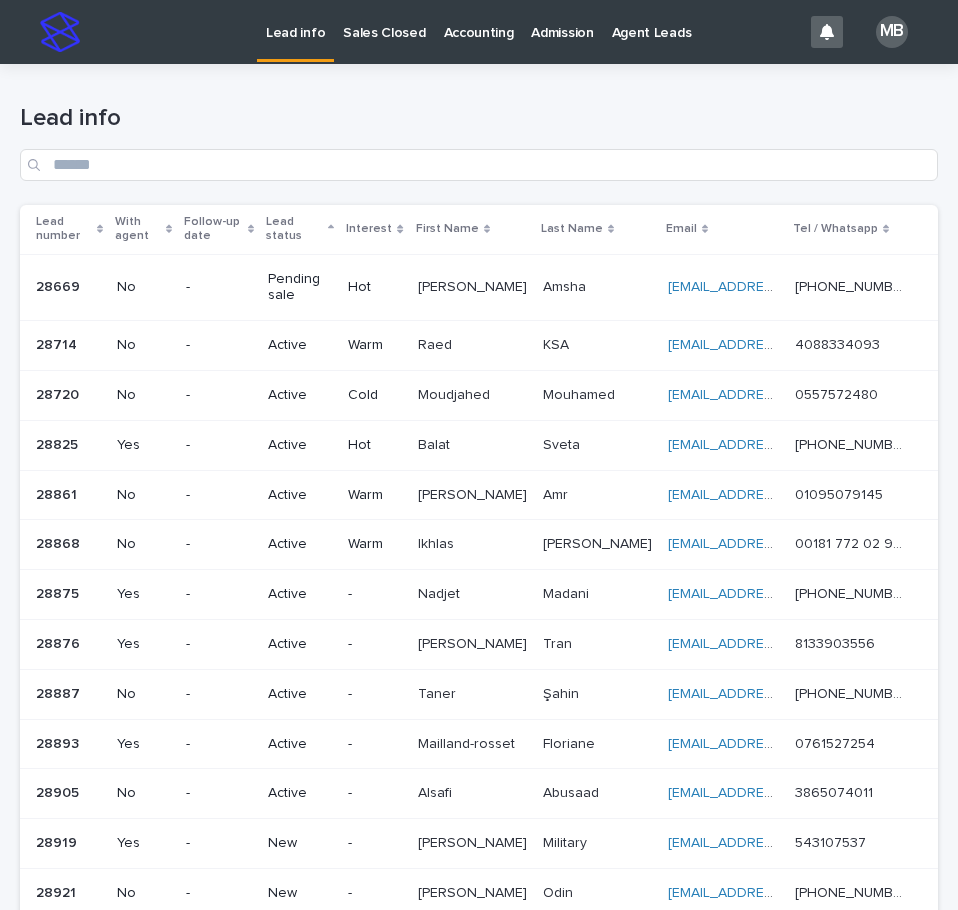 click on "Lead info" at bounding box center (479, 118) 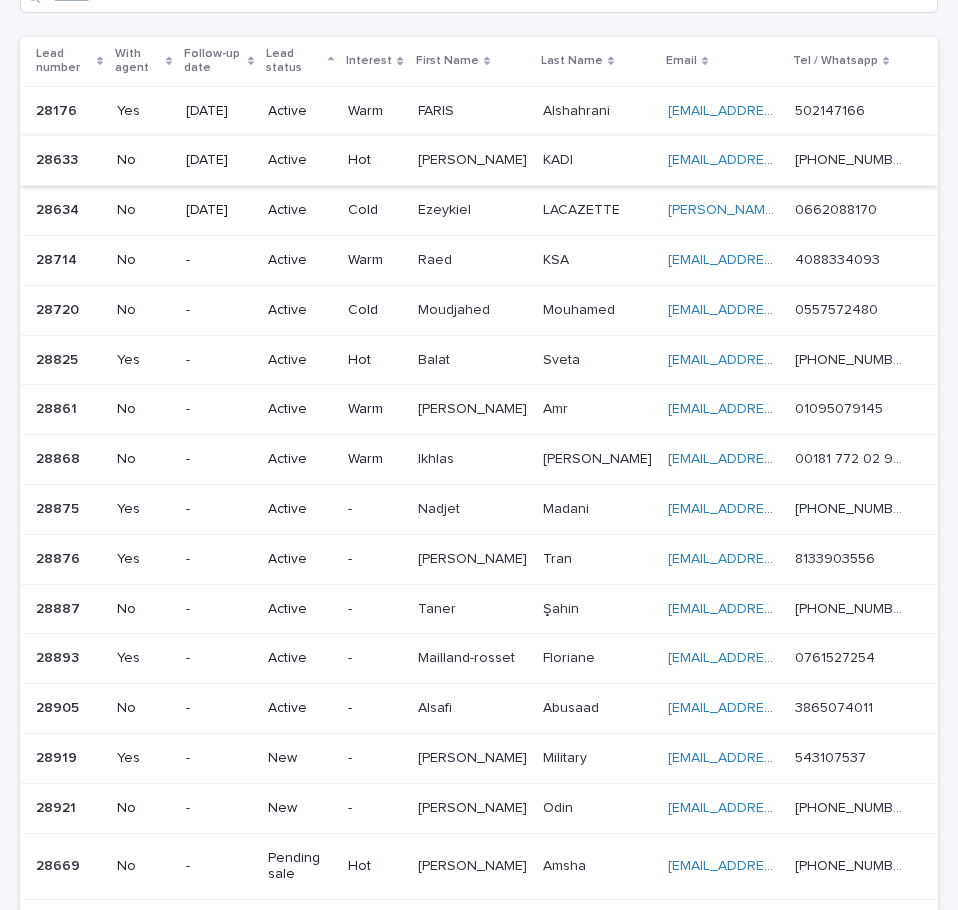 scroll, scrollTop: 200, scrollLeft: 0, axis: vertical 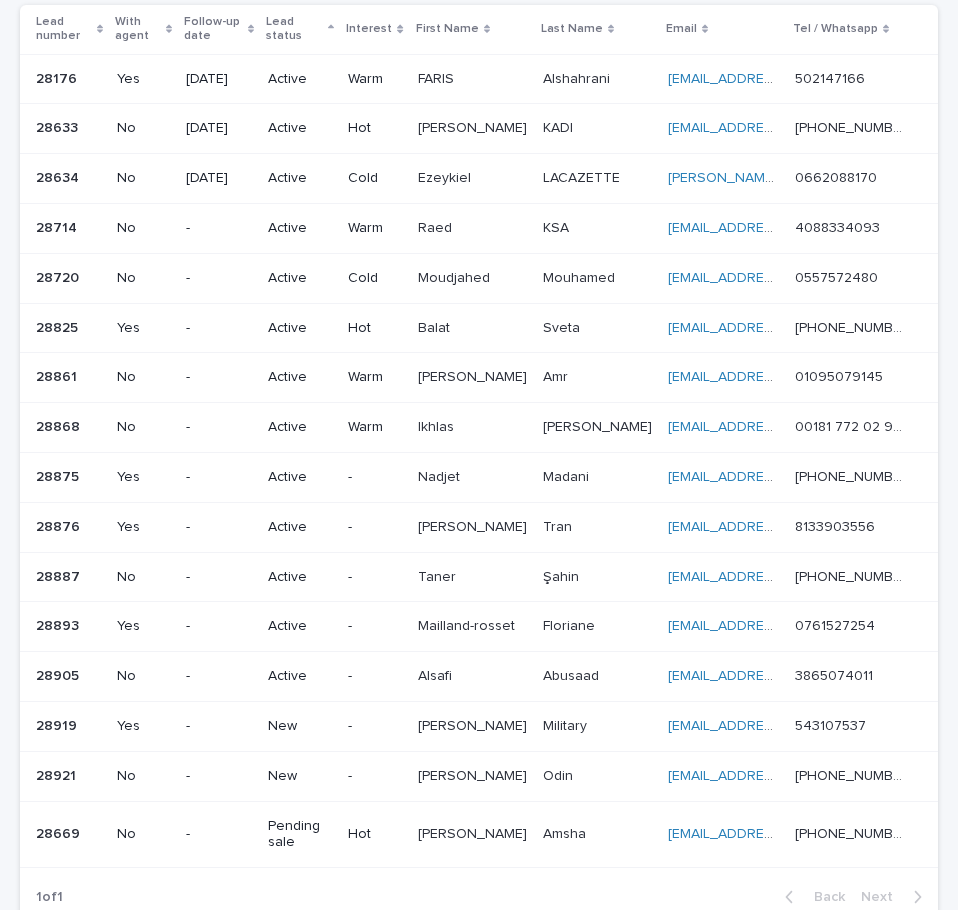 click on "[PERSON_NAME]" at bounding box center (474, 724) 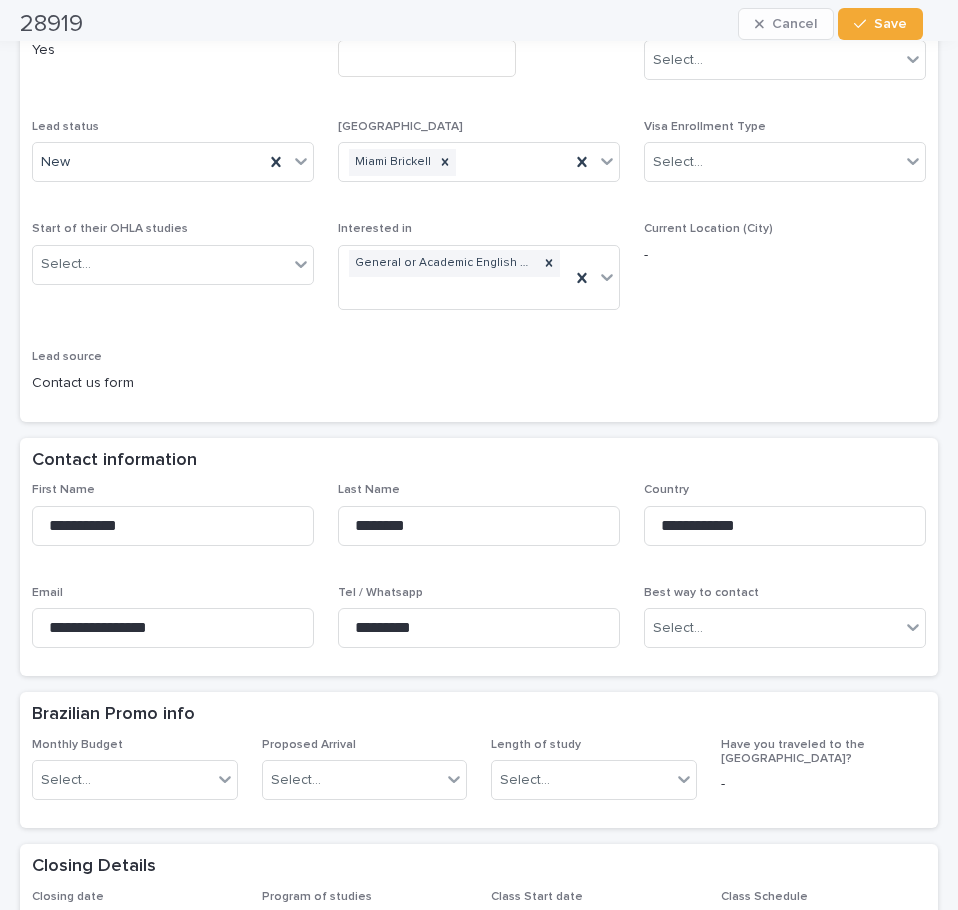 scroll, scrollTop: 300, scrollLeft: 0, axis: vertical 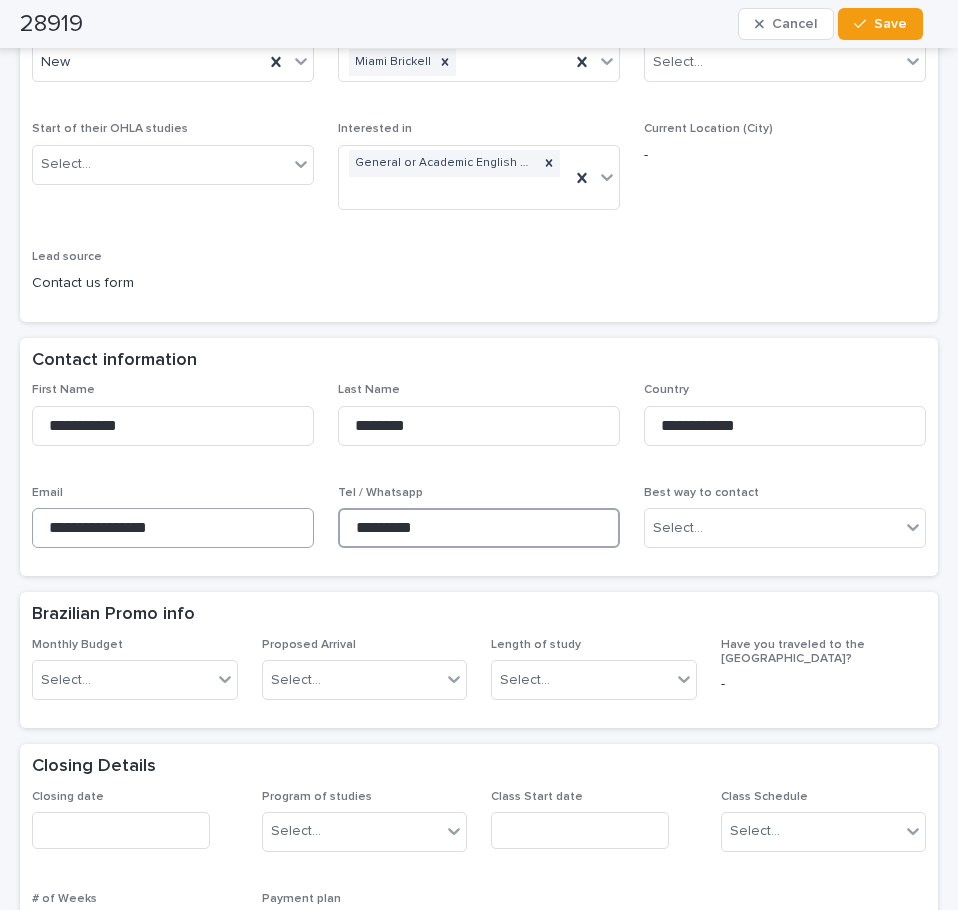 drag, startPoint x: 346, startPoint y: 530, endPoint x: 244, endPoint y: 527, distance: 102.044106 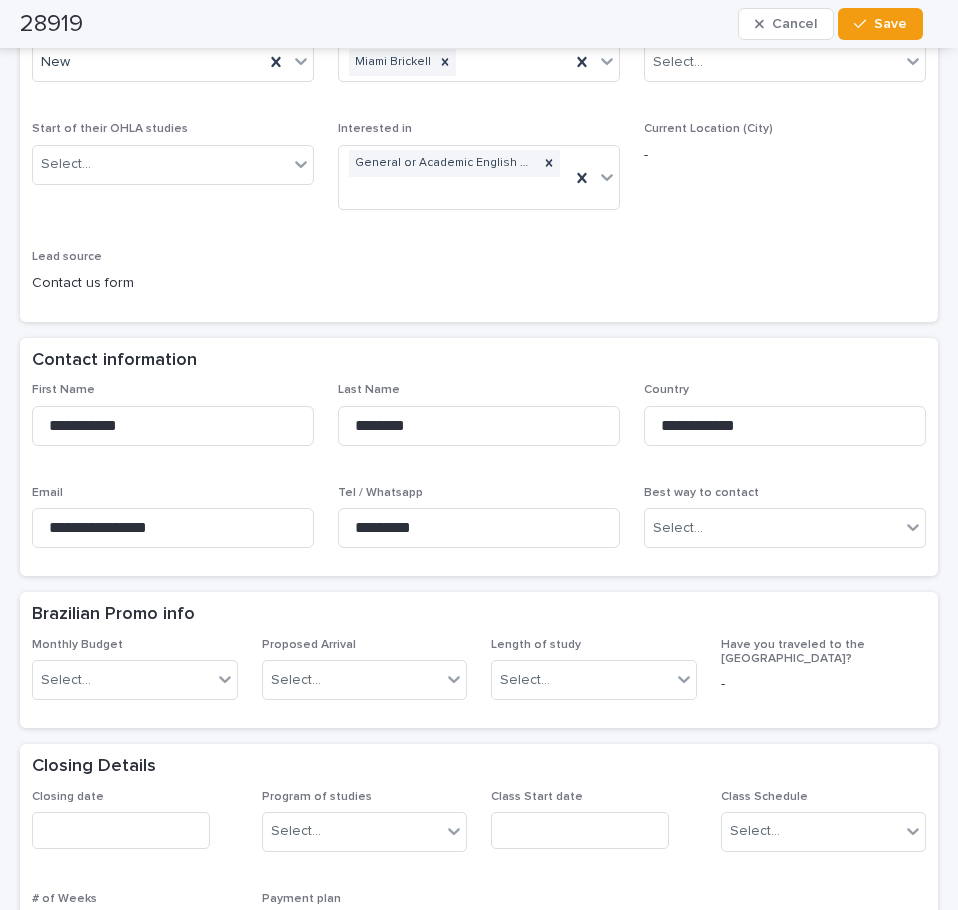 click on "**********" at bounding box center (479, 943) 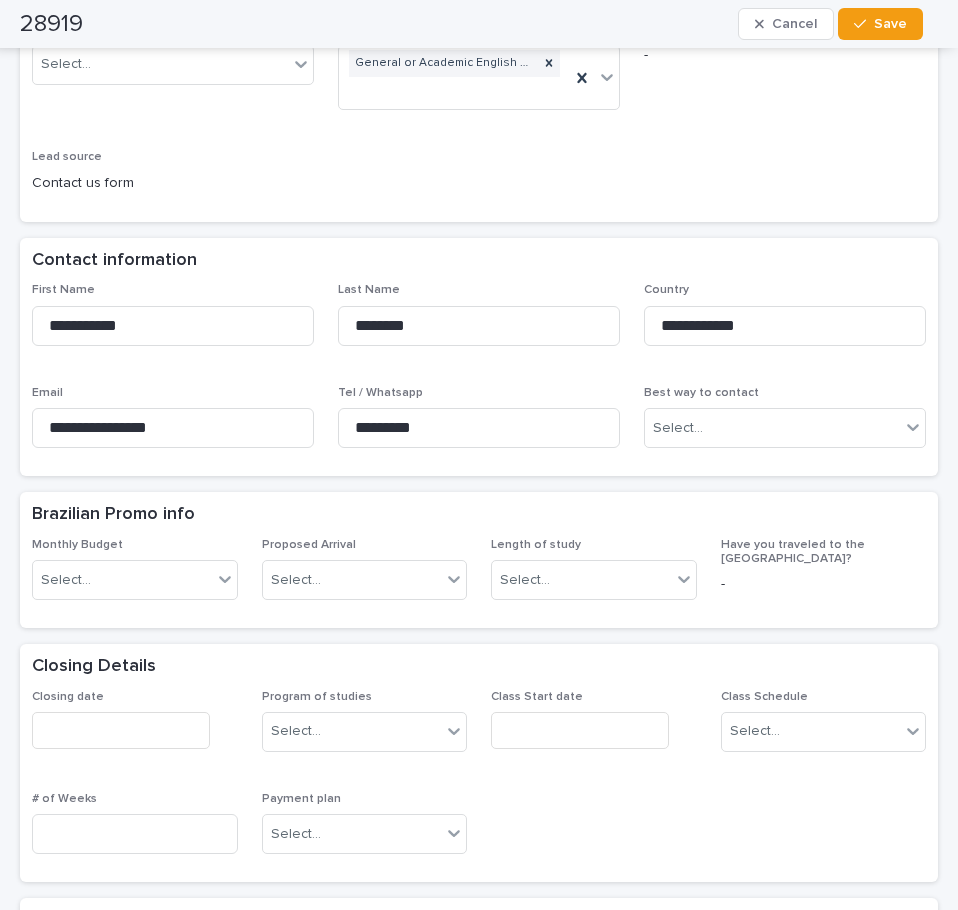 click on "Brazilian Promo info" at bounding box center (475, 515) 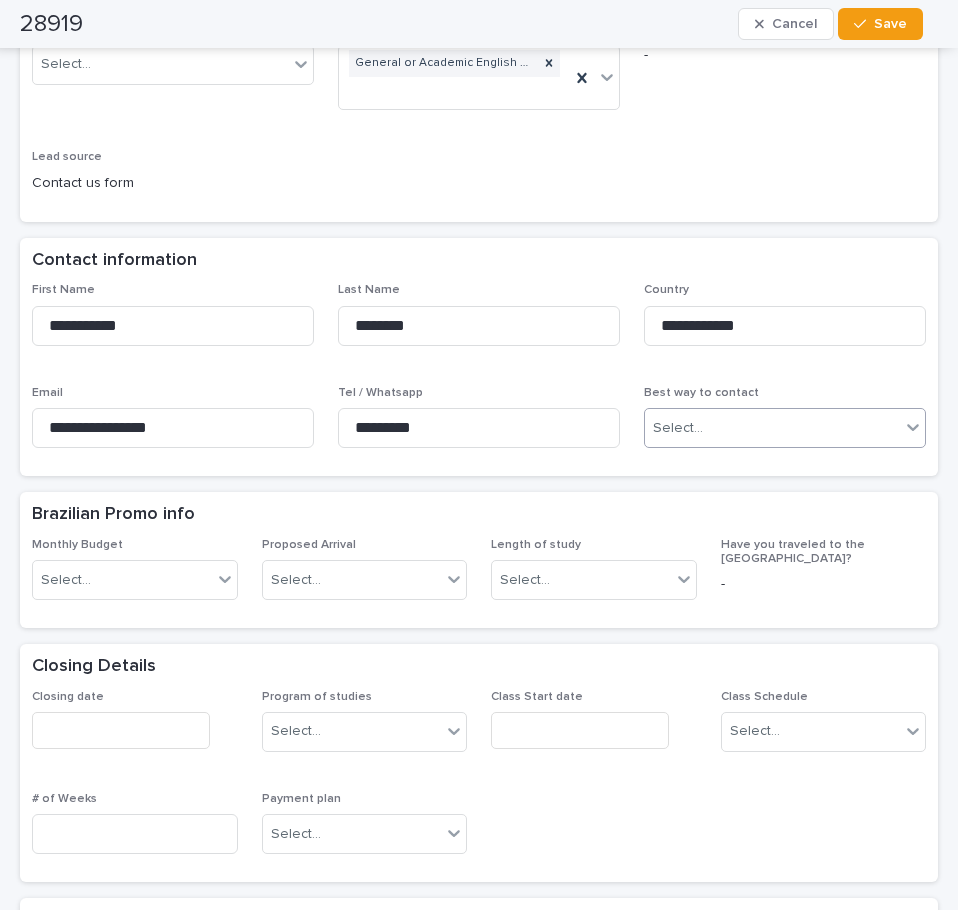 scroll, scrollTop: 300, scrollLeft: 0, axis: vertical 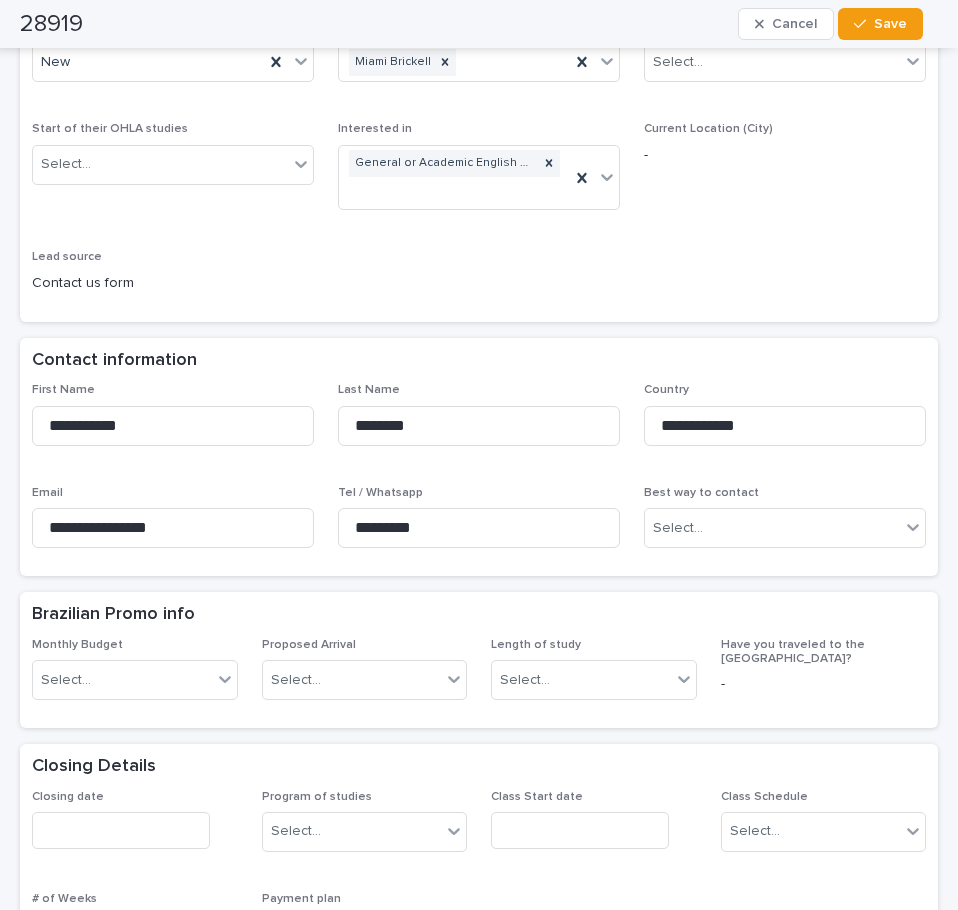 click on "Are you working with an agency Yes Follow up date Interest level Select... Lead status New OHLA Campus [GEOGRAPHIC_DATA] Brickell Visa Enrollment Type Select... Start of their OHLA studies Select... Interested in General or Academic English studies Current Location (City) - Lead source Contact us form" at bounding box center (479, 114) 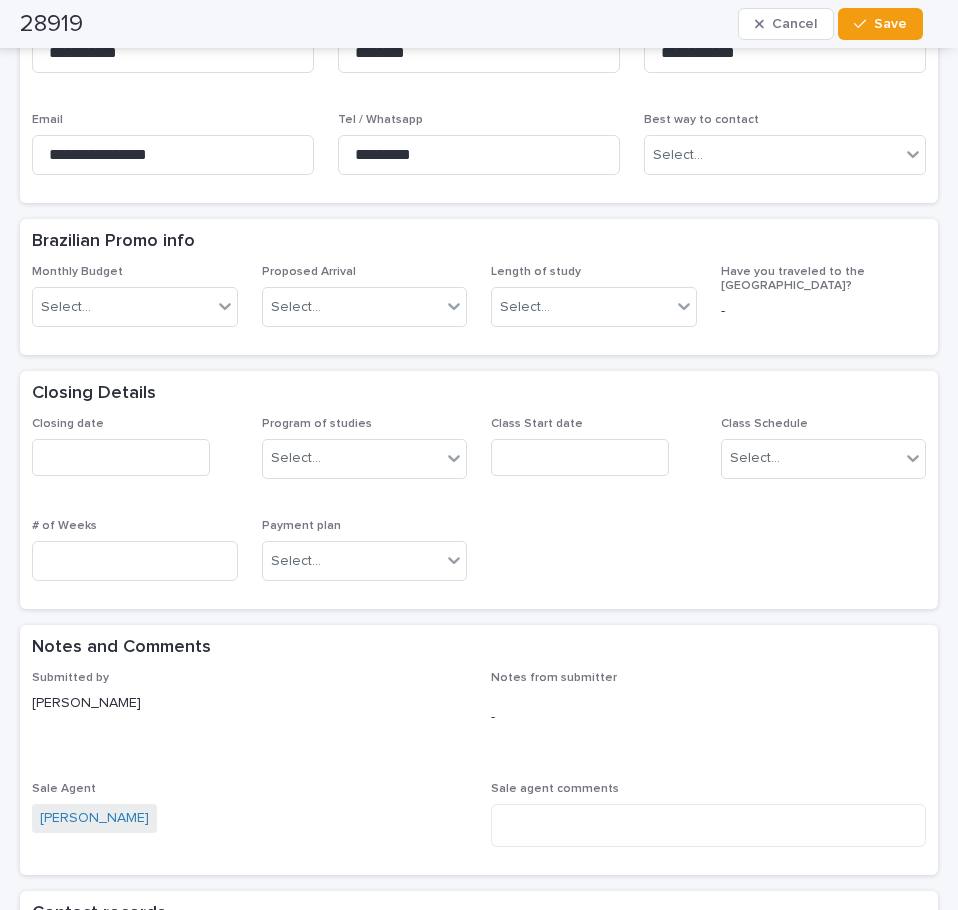 scroll, scrollTop: 700, scrollLeft: 0, axis: vertical 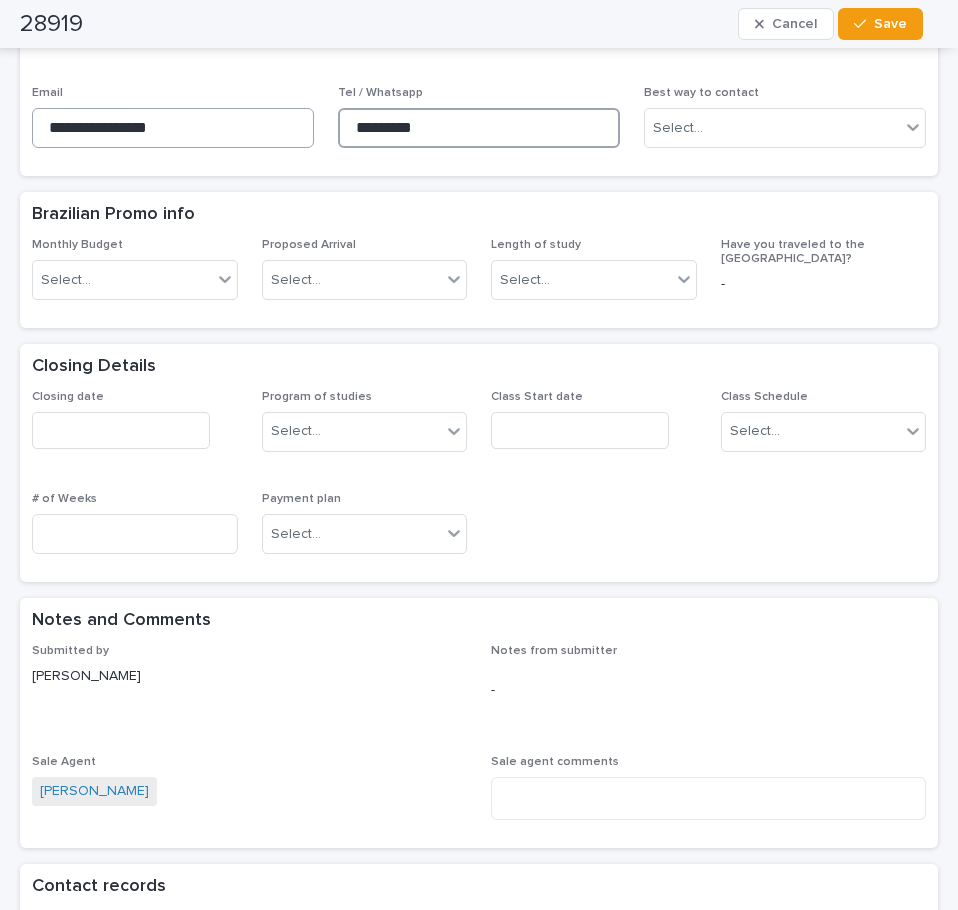 drag, startPoint x: 457, startPoint y: 134, endPoint x: 284, endPoint y: 131, distance: 173.02602 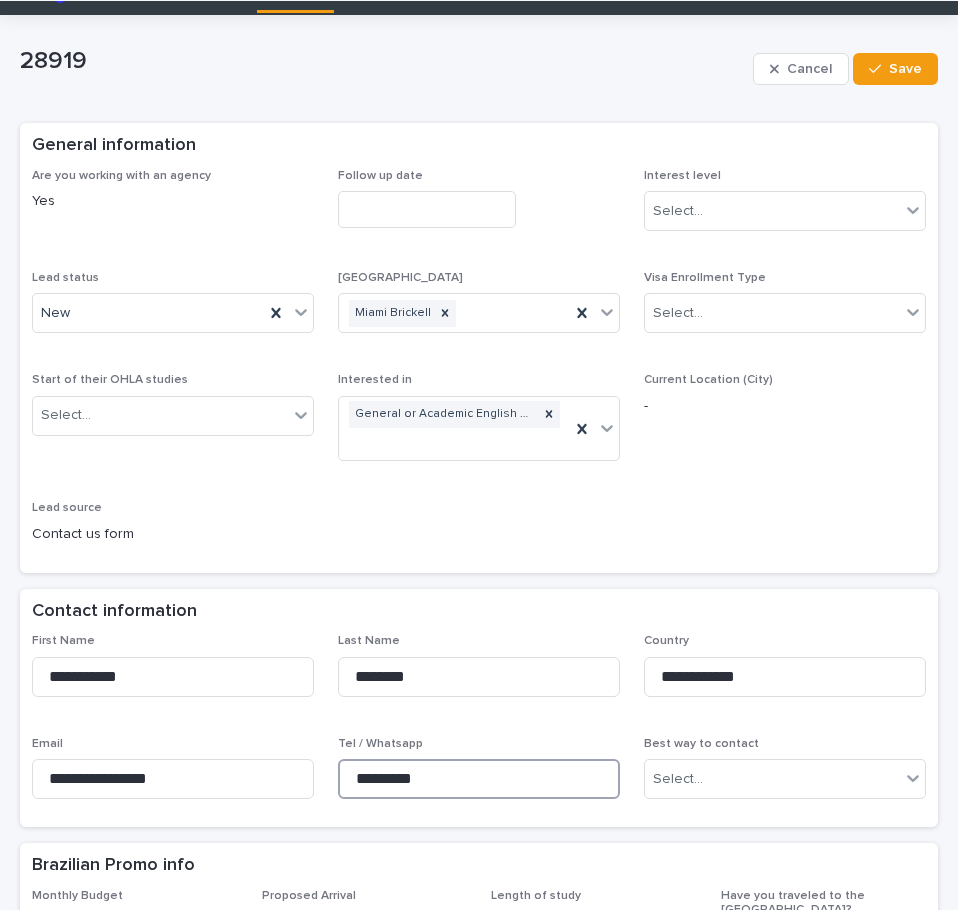 scroll, scrollTop: 0, scrollLeft: 0, axis: both 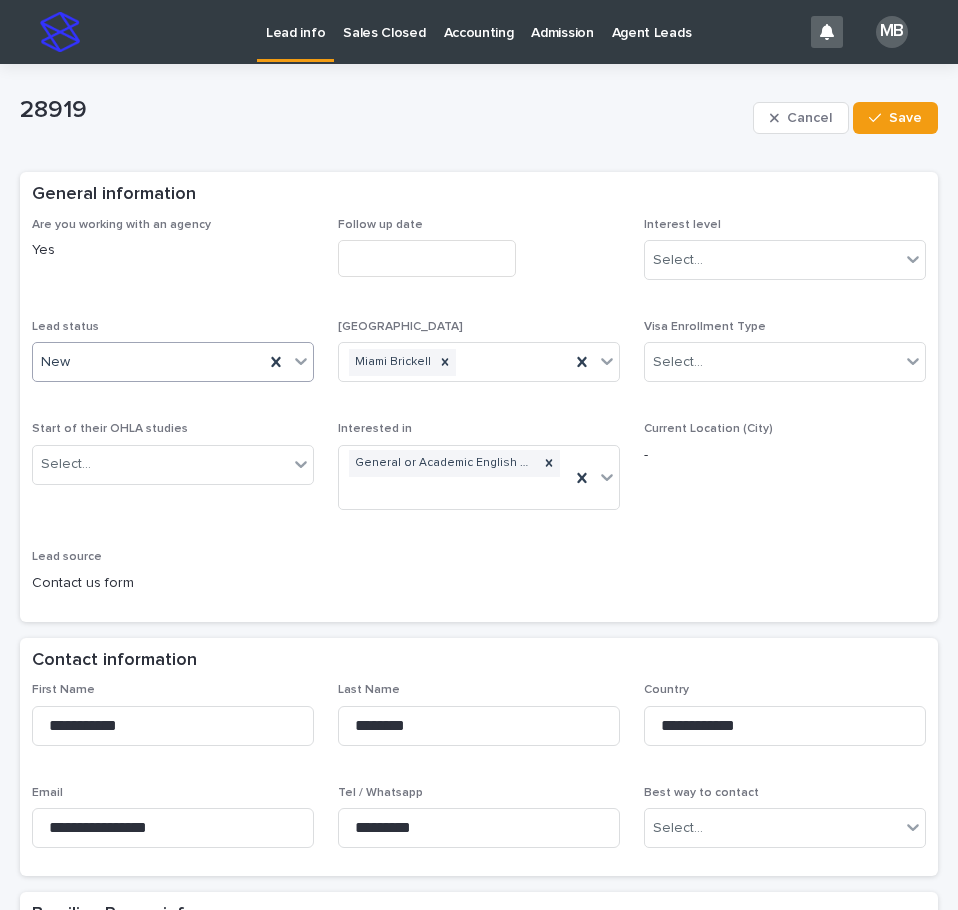 click at bounding box center (301, 361) 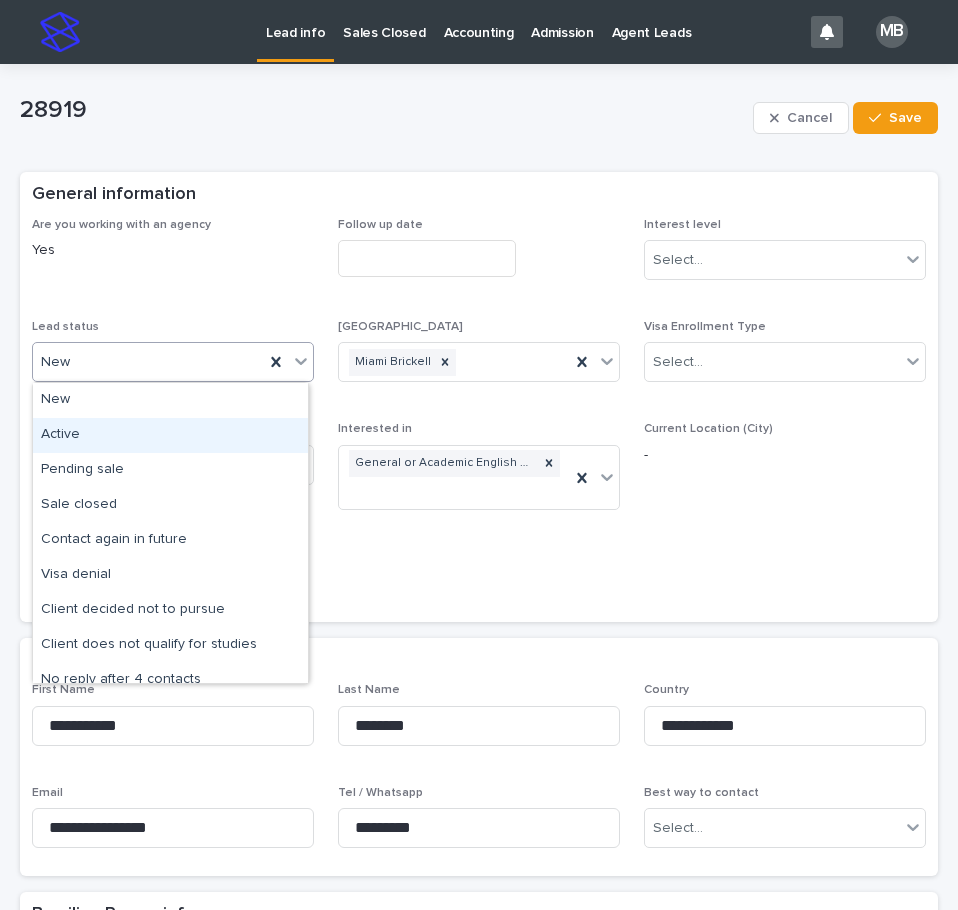 click on "Active" at bounding box center (170, 435) 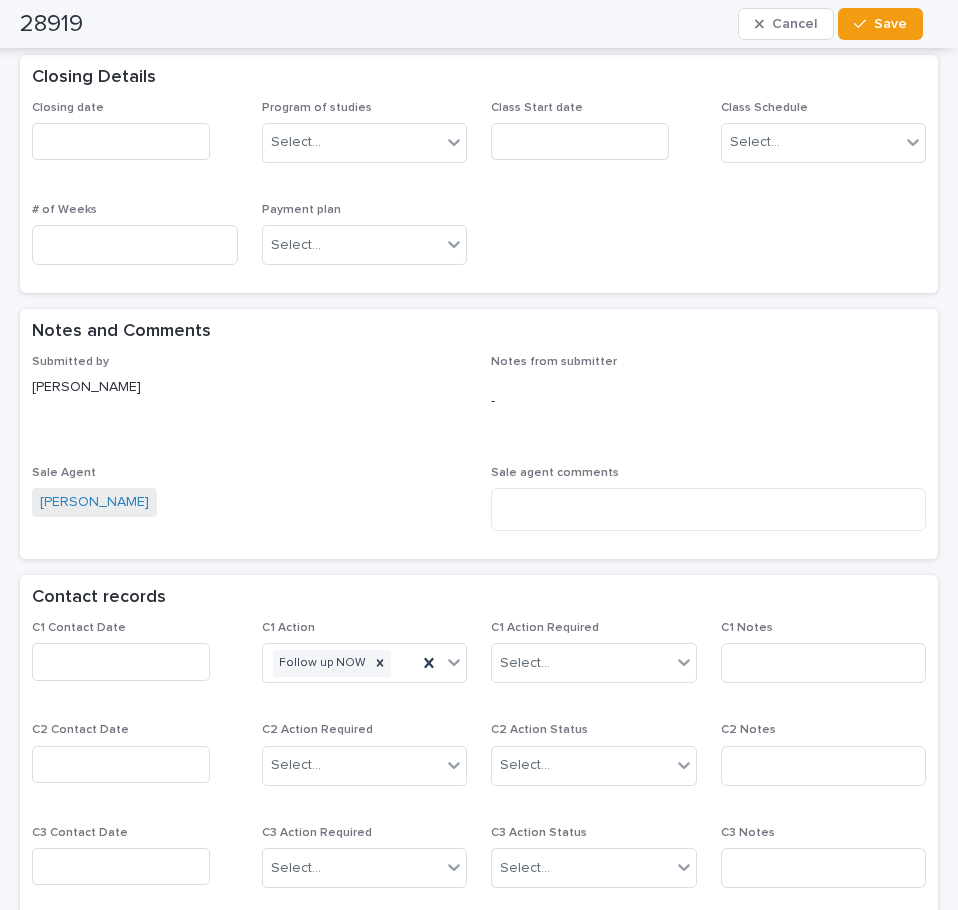 scroll, scrollTop: 1000, scrollLeft: 0, axis: vertical 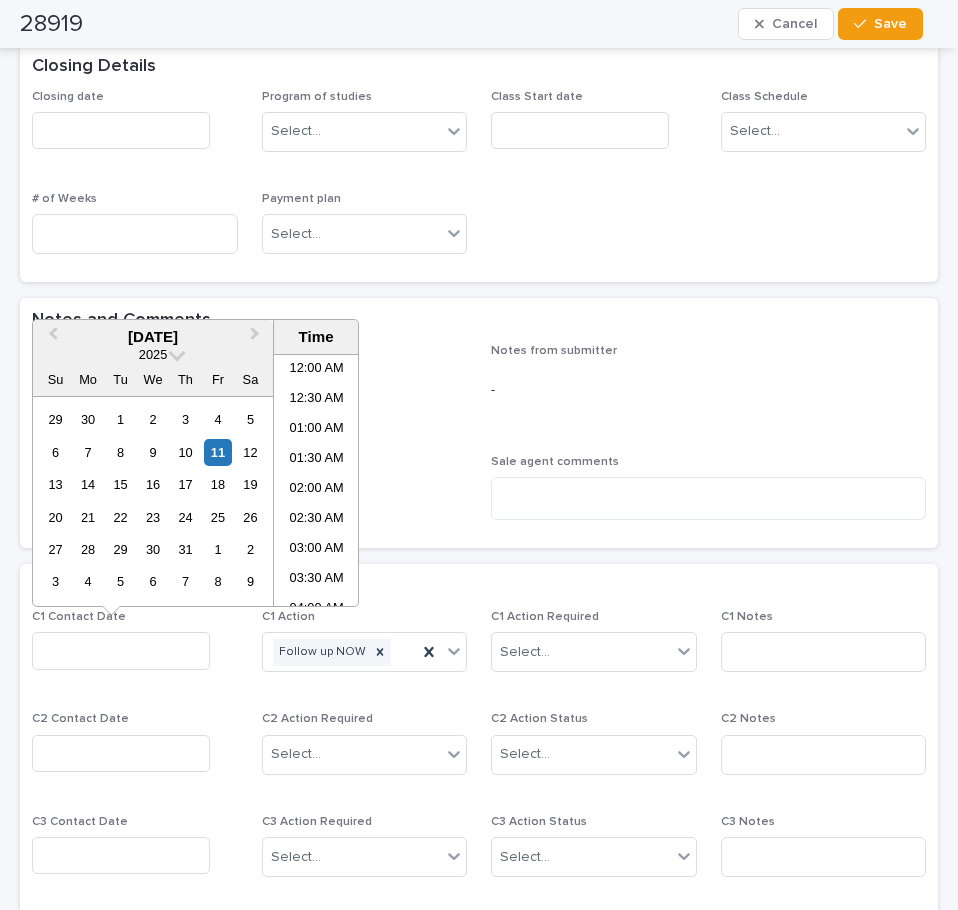 click at bounding box center [121, 650] 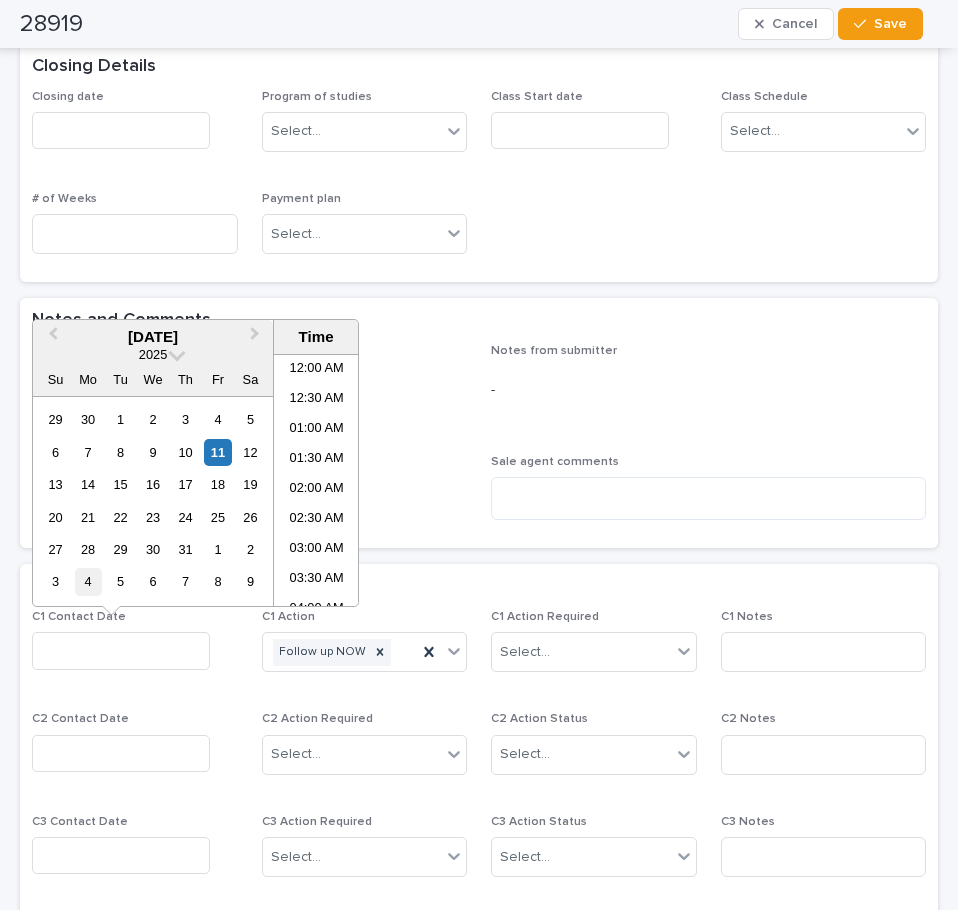 scroll, scrollTop: 400, scrollLeft: 0, axis: vertical 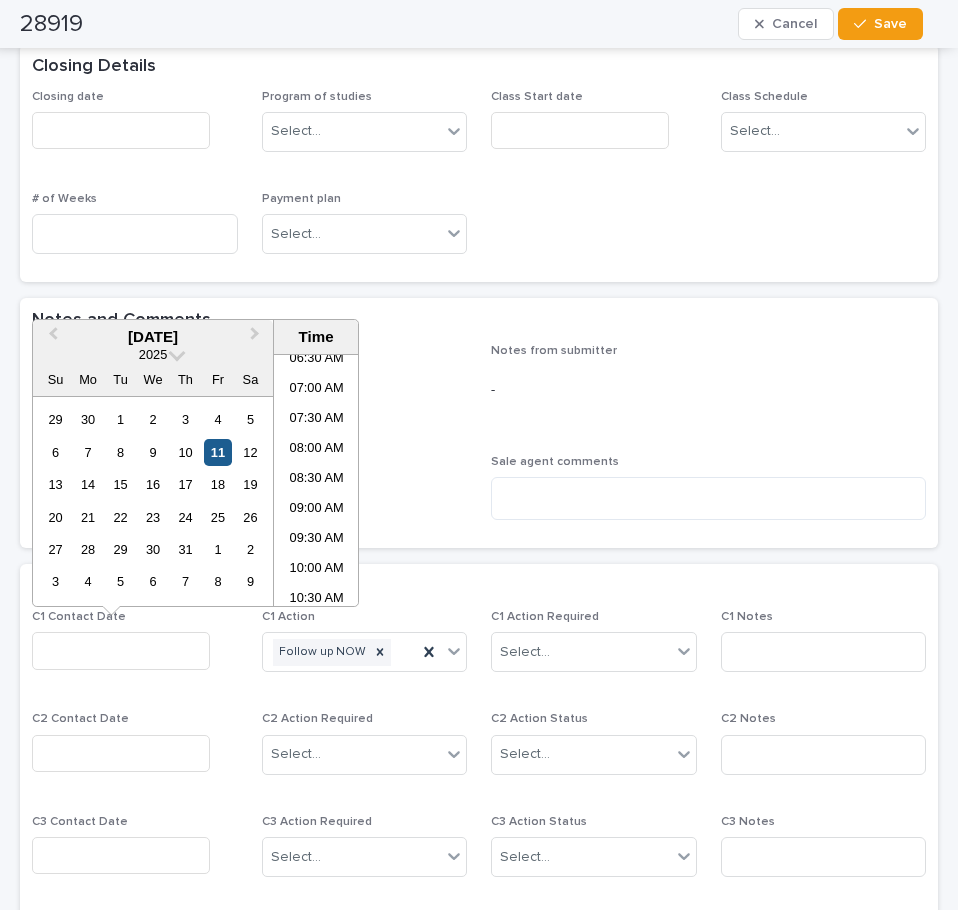 click on "11" at bounding box center (217, 452) 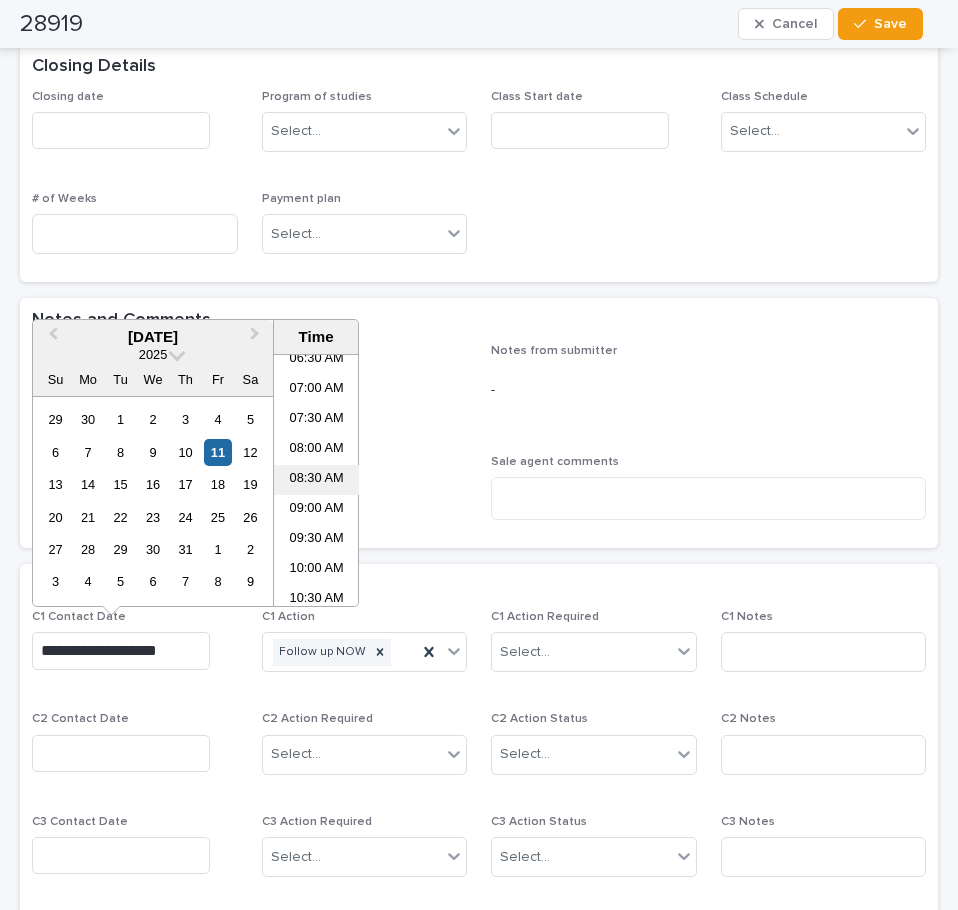 click on "08:30 AM" at bounding box center (316, 480) 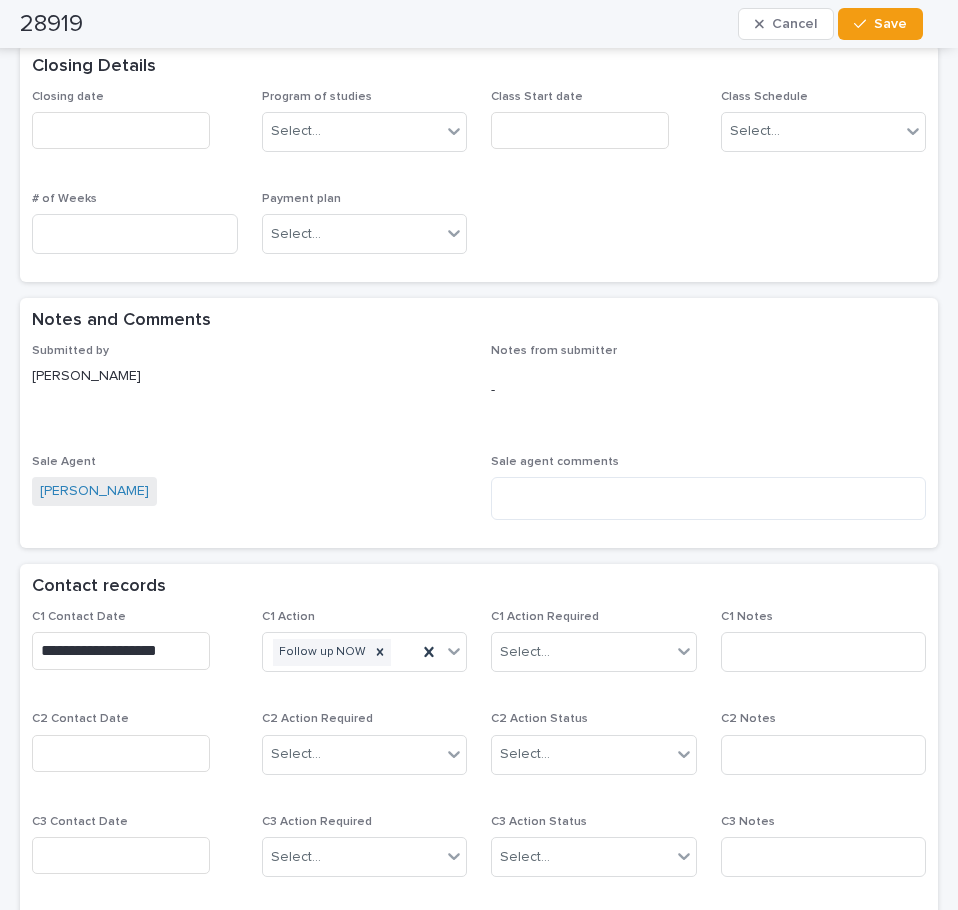 type on "**********" 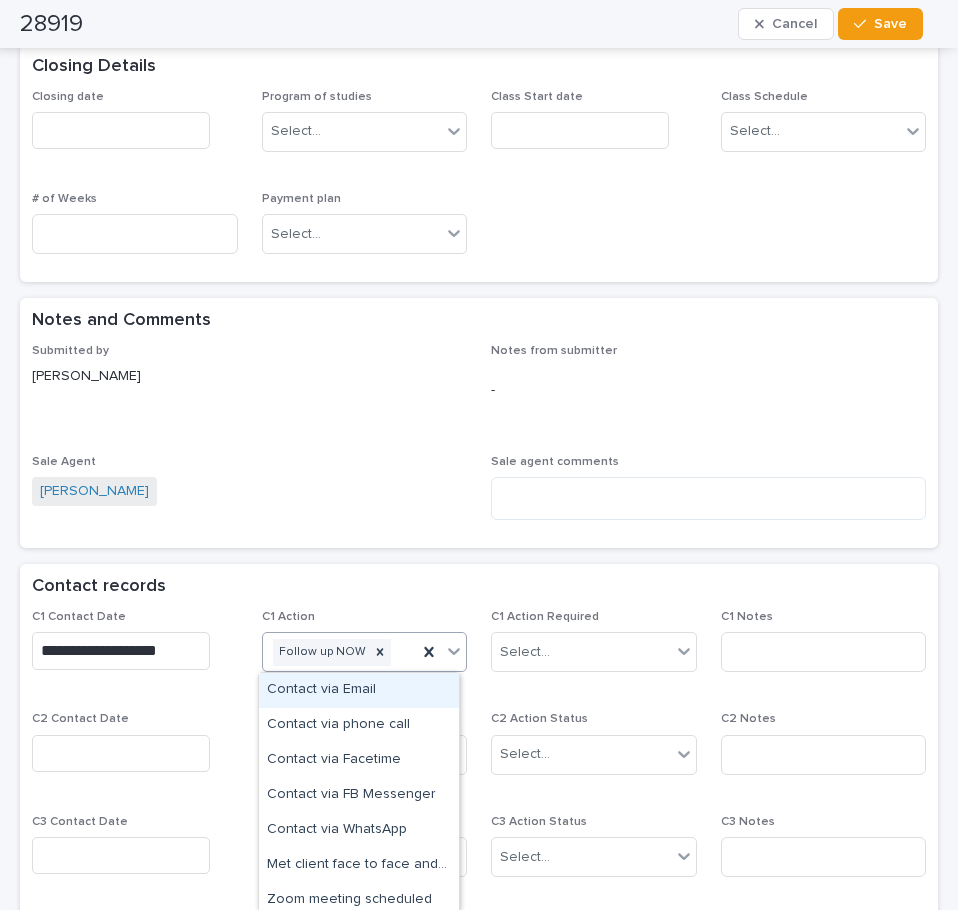 click 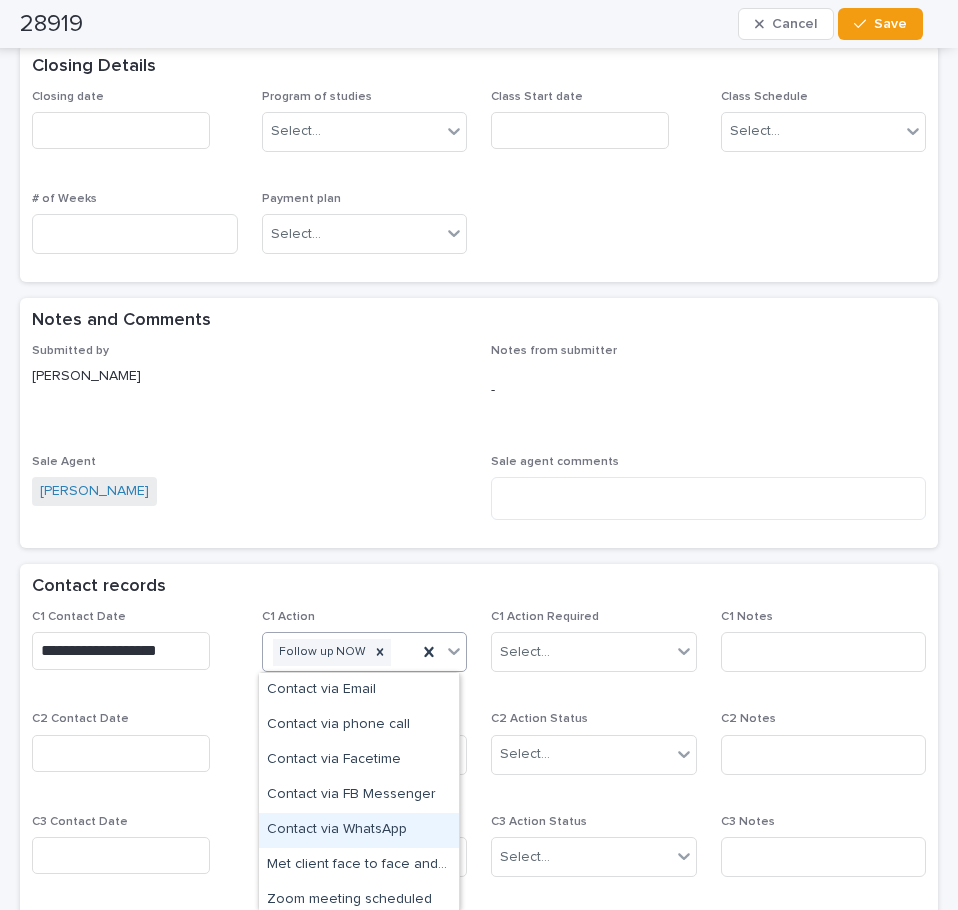 click on "Contact via WhatsApp" at bounding box center [359, 830] 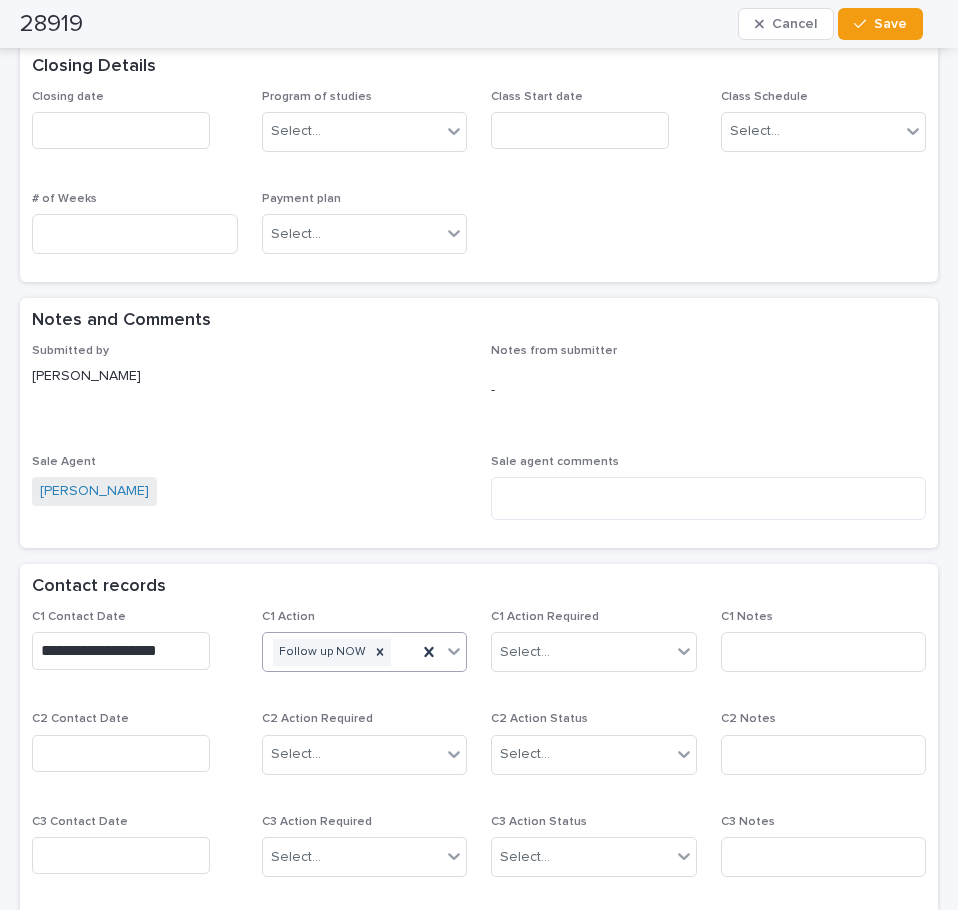 scroll, scrollTop: 1028, scrollLeft: 0, axis: vertical 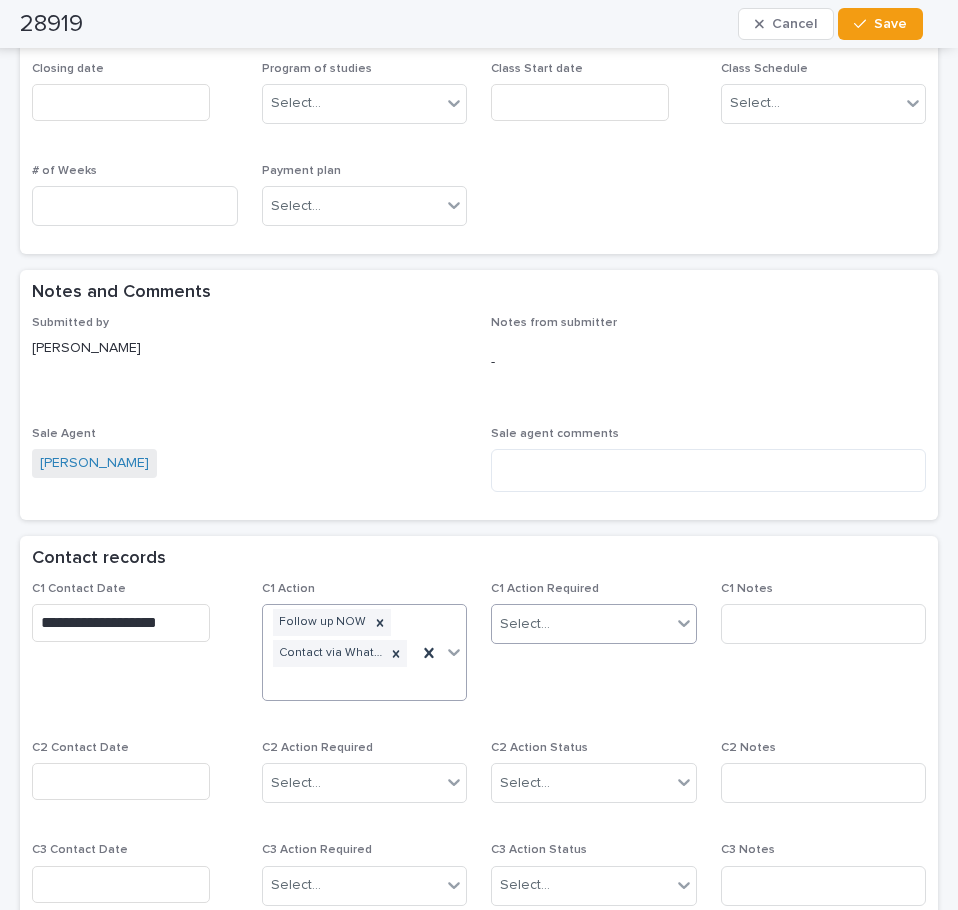 drag, startPoint x: 606, startPoint y: 623, endPoint x: 614, endPoint y: 633, distance: 12.806249 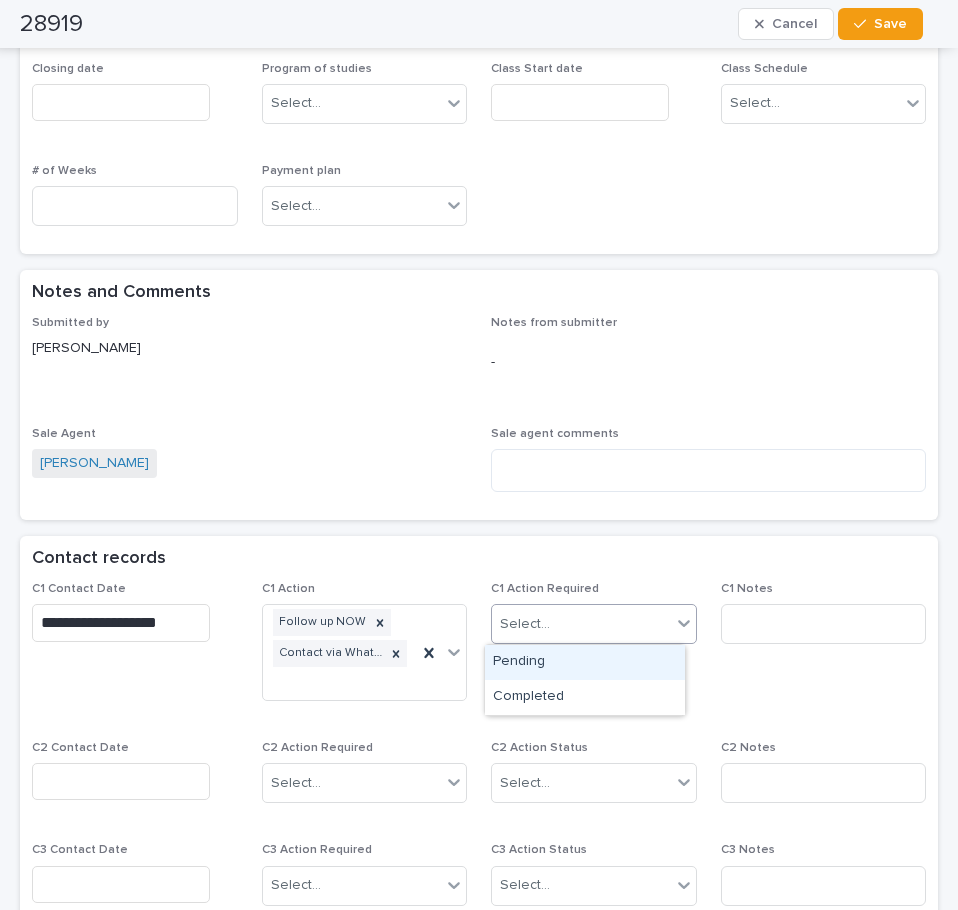 click on "C1 Action Required" at bounding box center [594, 589] 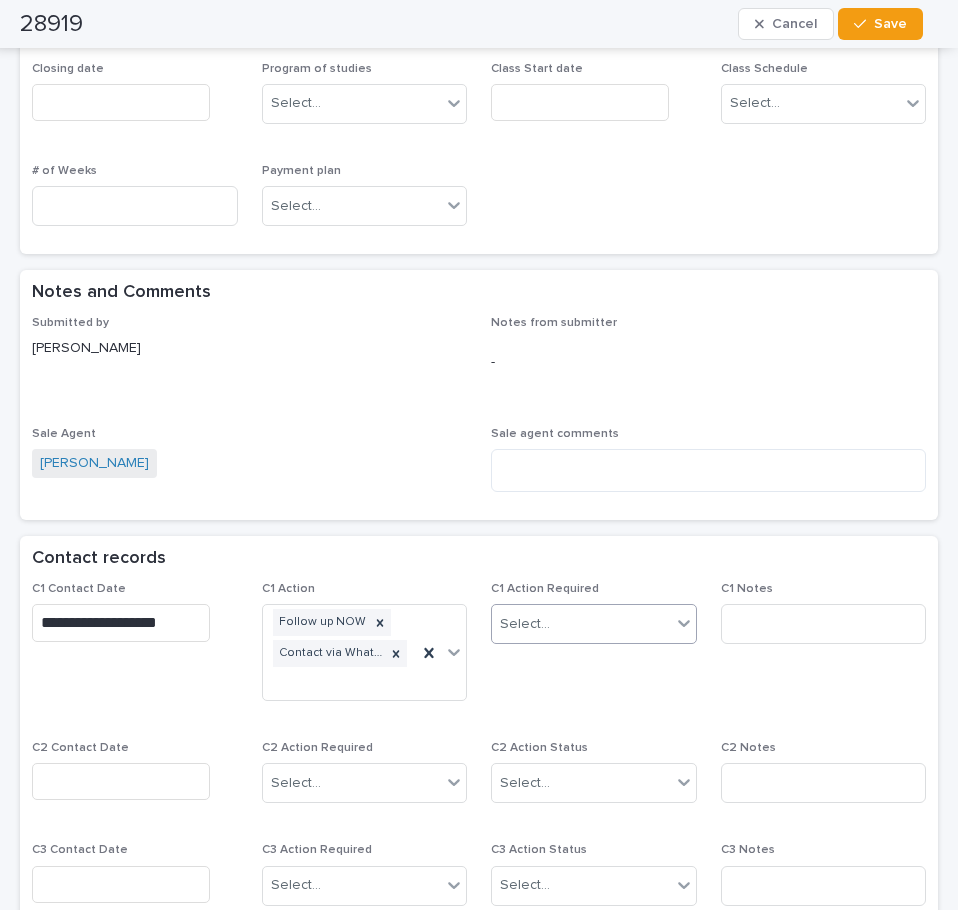 scroll, scrollTop: 628, scrollLeft: 0, axis: vertical 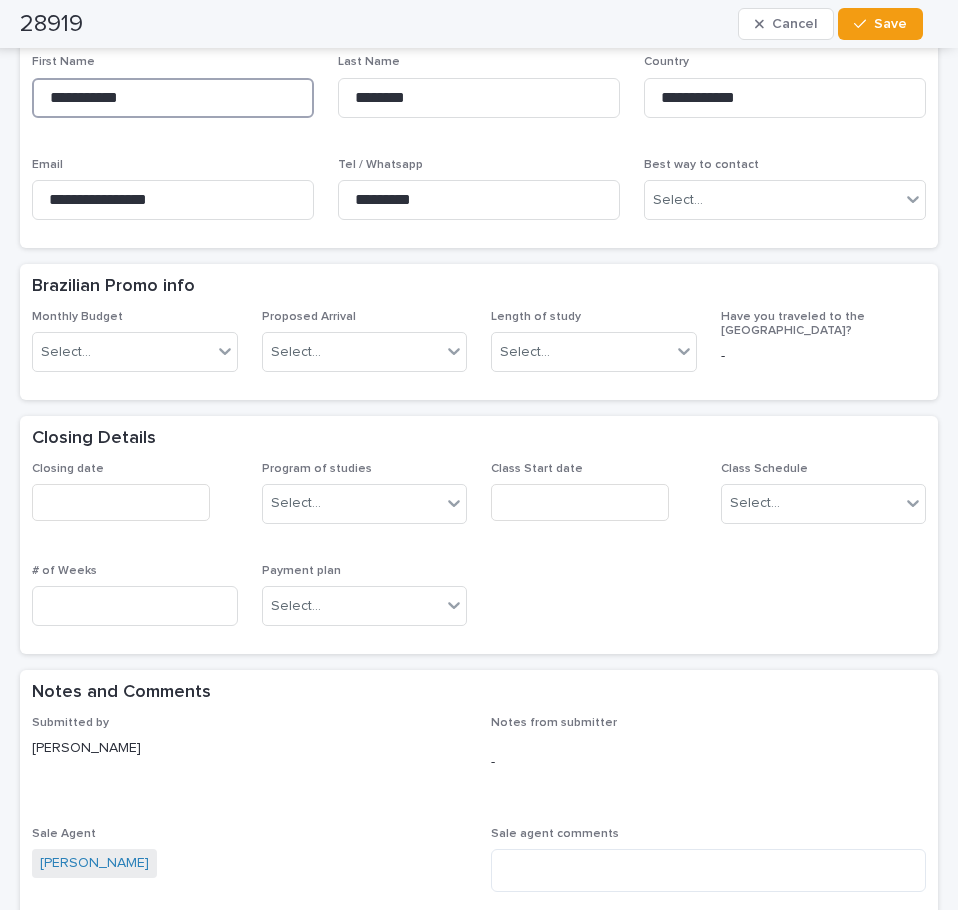 click on "**********" at bounding box center (479, 455) 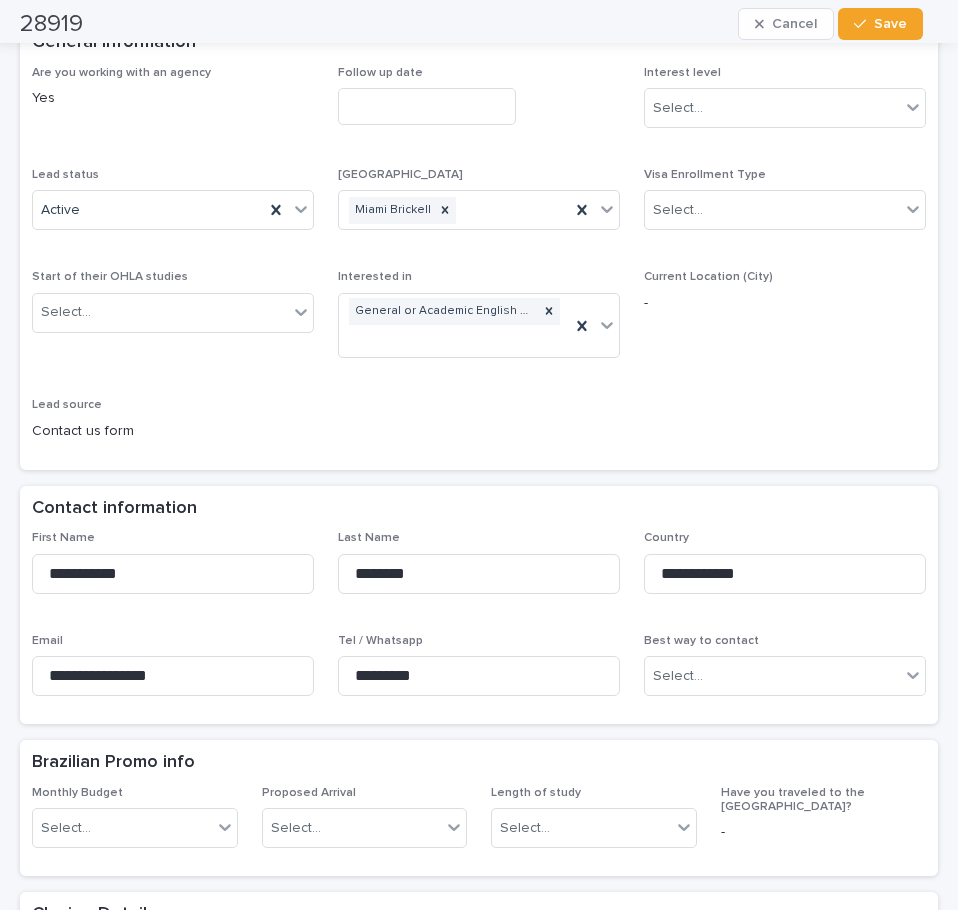 scroll, scrollTop: 0, scrollLeft: 0, axis: both 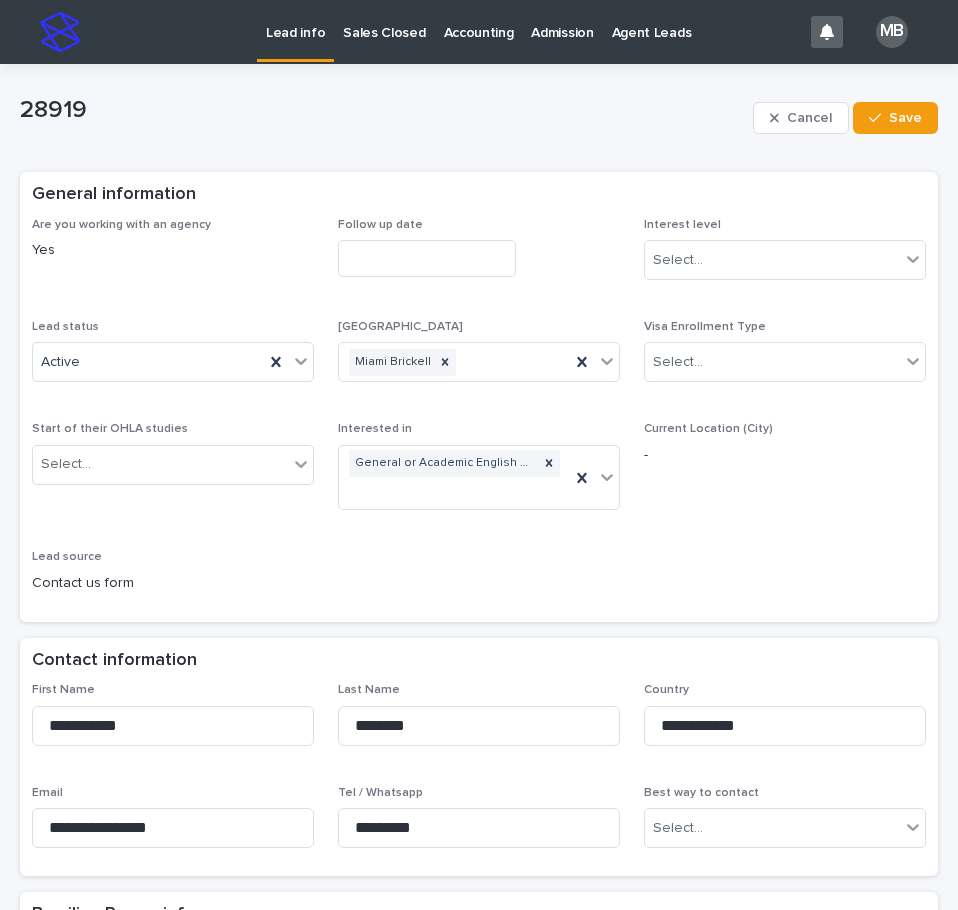 click at bounding box center (879, 118) 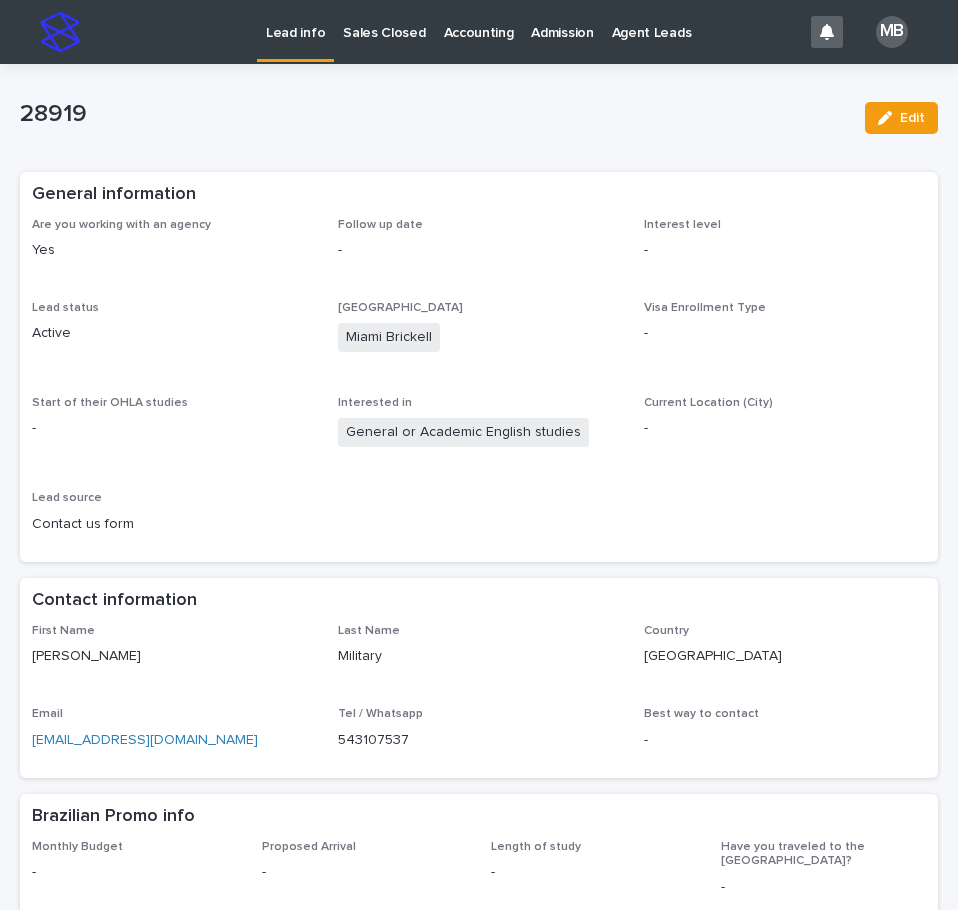click on "Lead info" at bounding box center (295, 21) 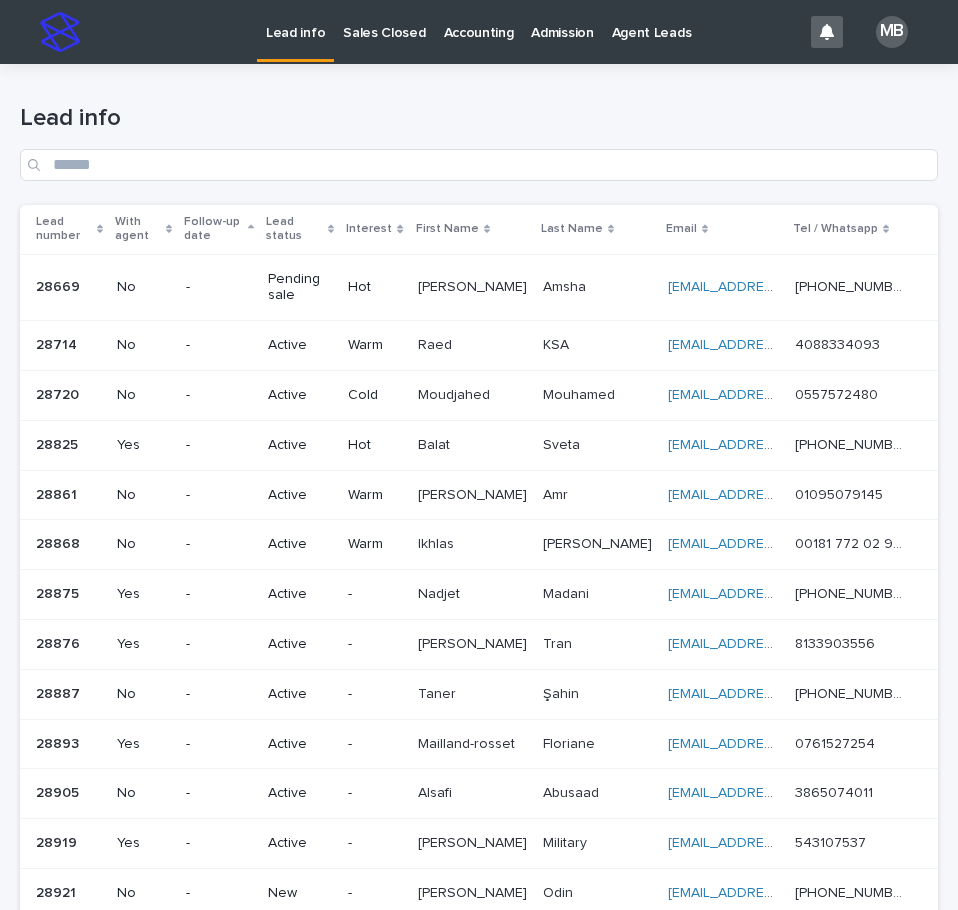 click on "Lead status" at bounding box center [300, 229] 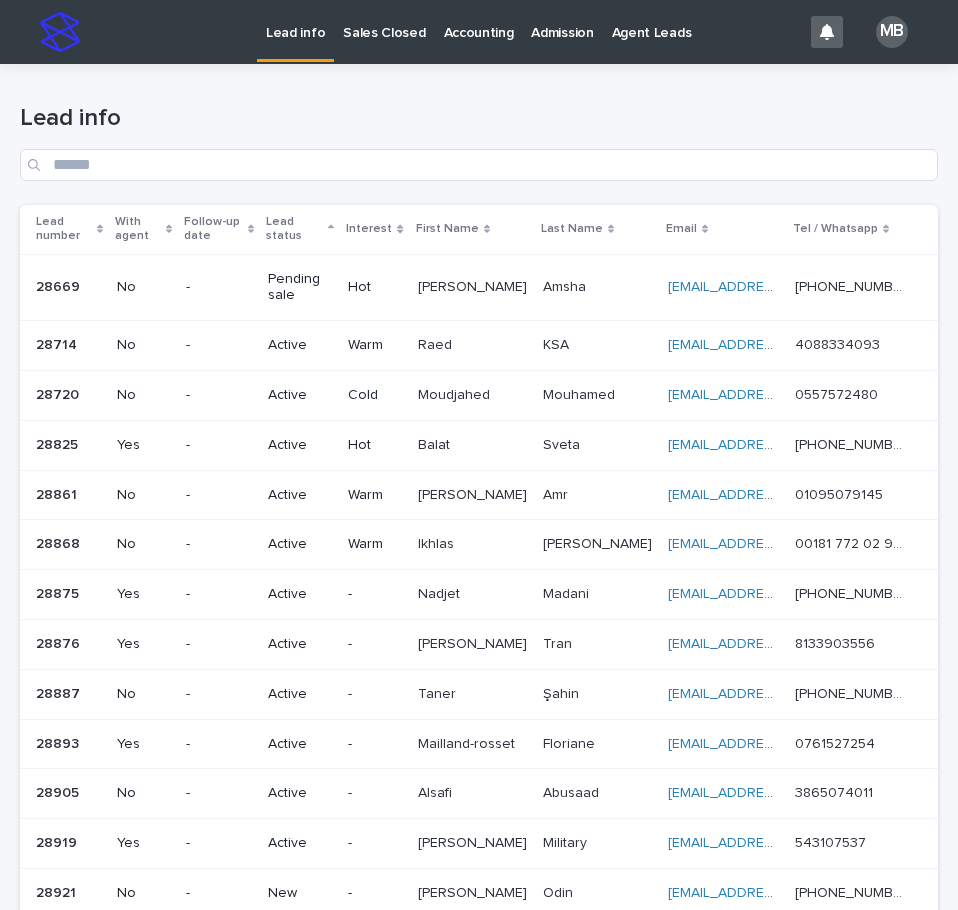 click on "Lead info" at bounding box center [479, 134] 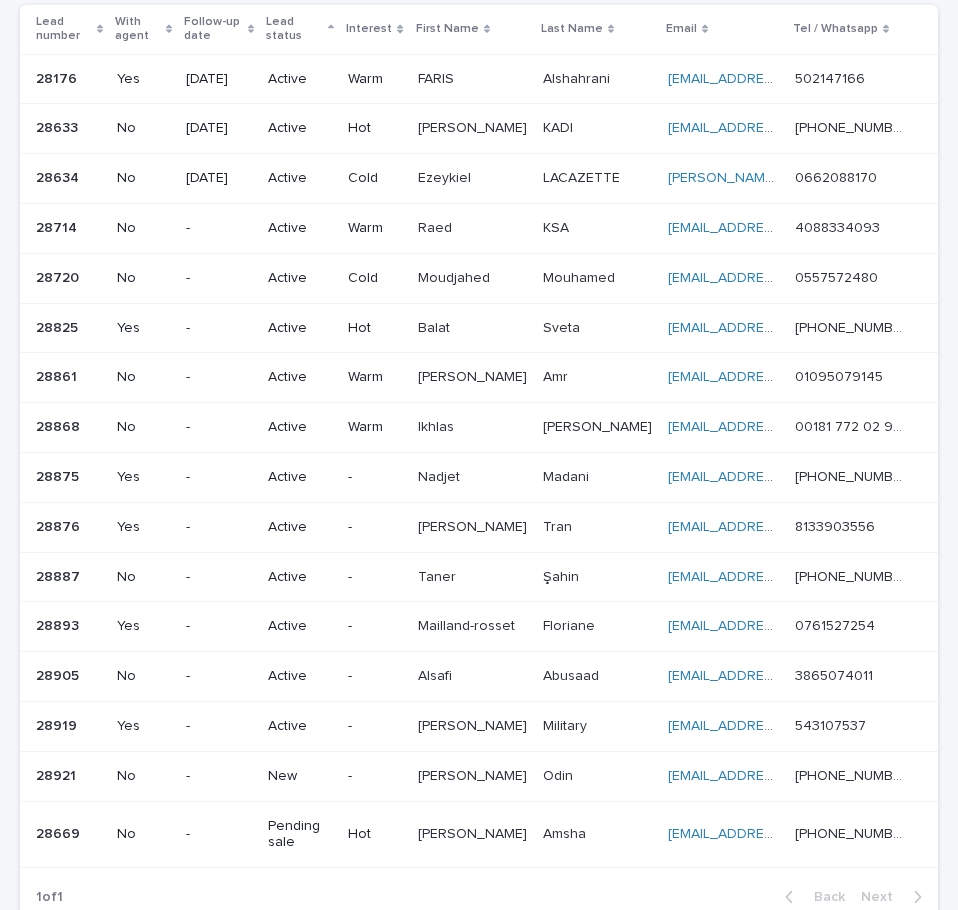 scroll, scrollTop: 300, scrollLeft: 0, axis: vertical 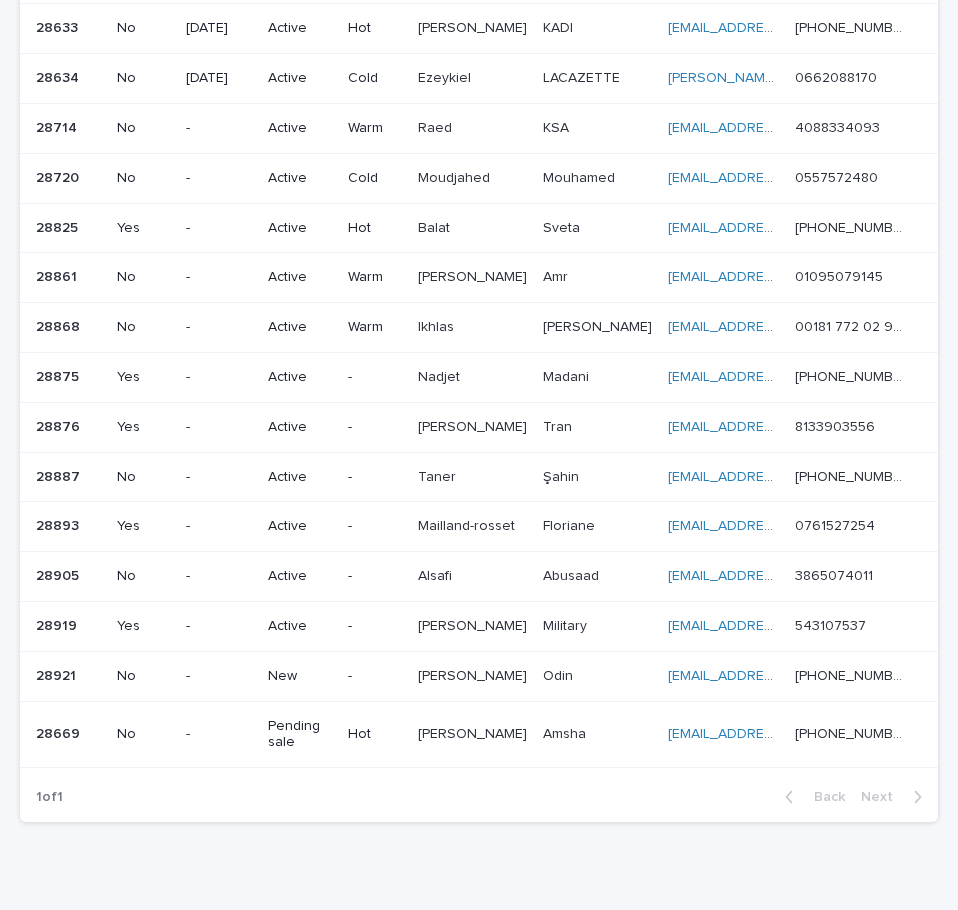 click at bounding box center [472, 676] 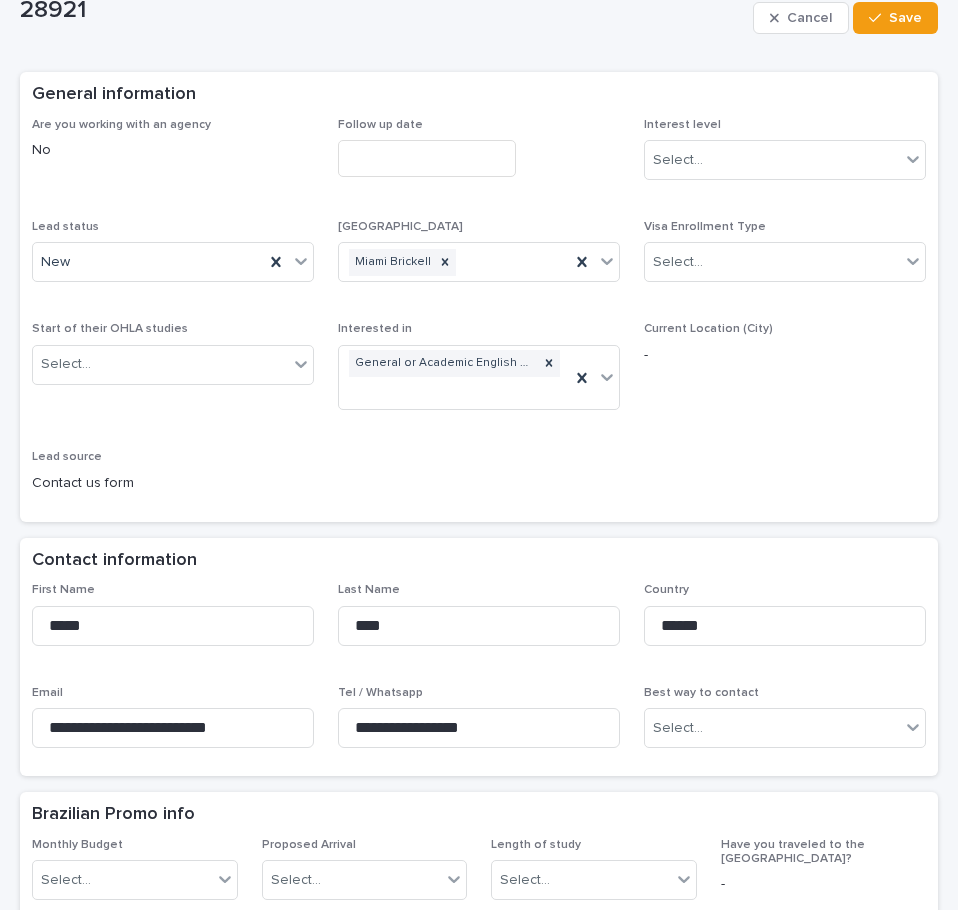scroll, scrollTop: 200, scrollLeft: 0, axis: vertical 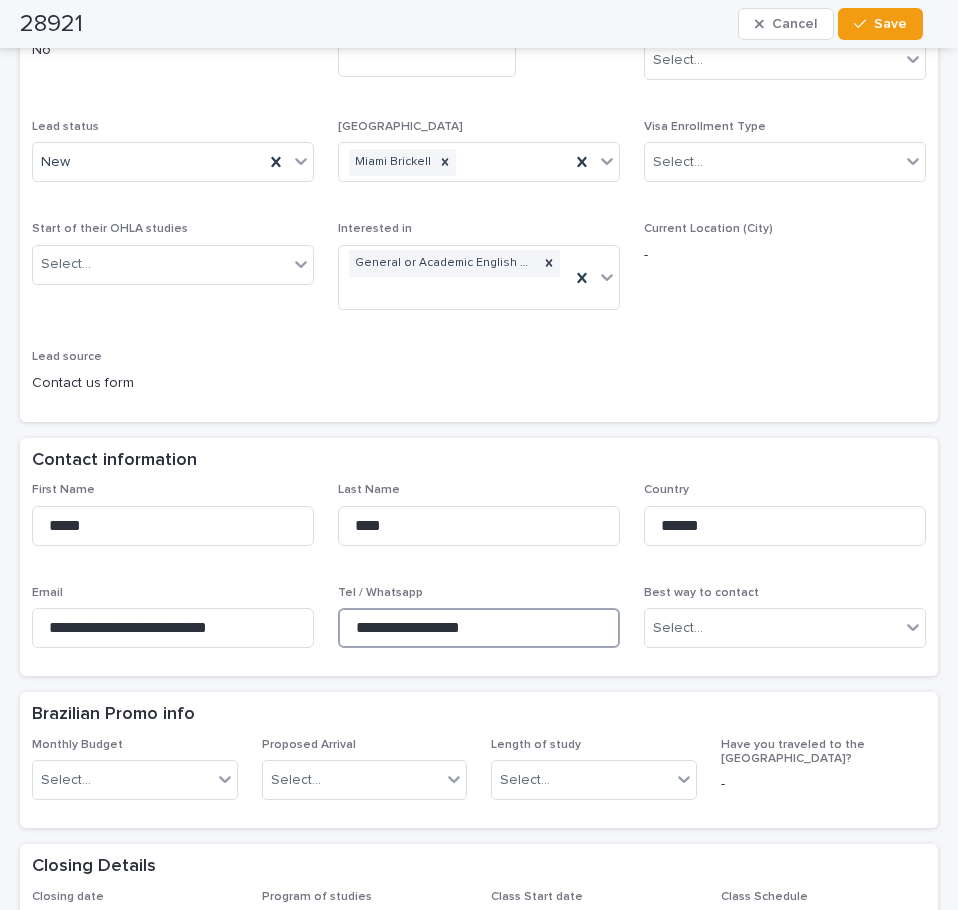 drag, startPoint x: 508, startPoint y: 624, endPoint x: 320, endPoint y: 611, distance: 188.44893 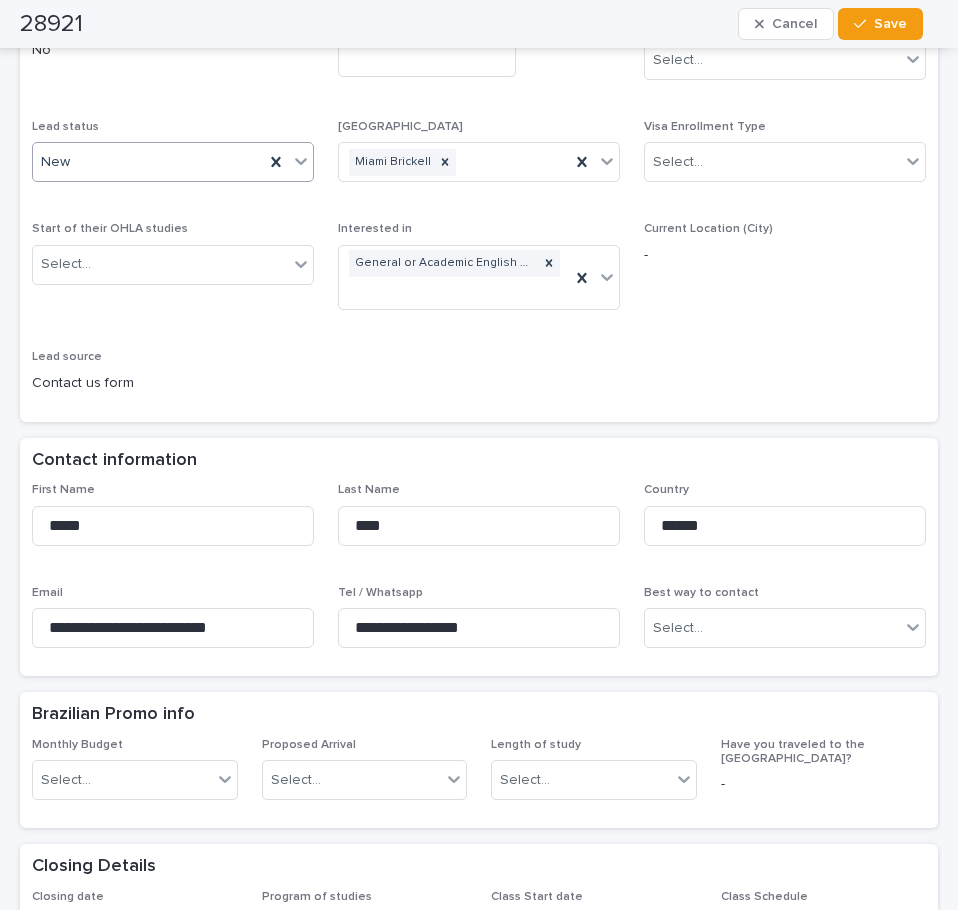 drag, startPoint x: 306, startPoint y: 167, endPoint x: 268, endPoint y: 180, distance: 40.16217 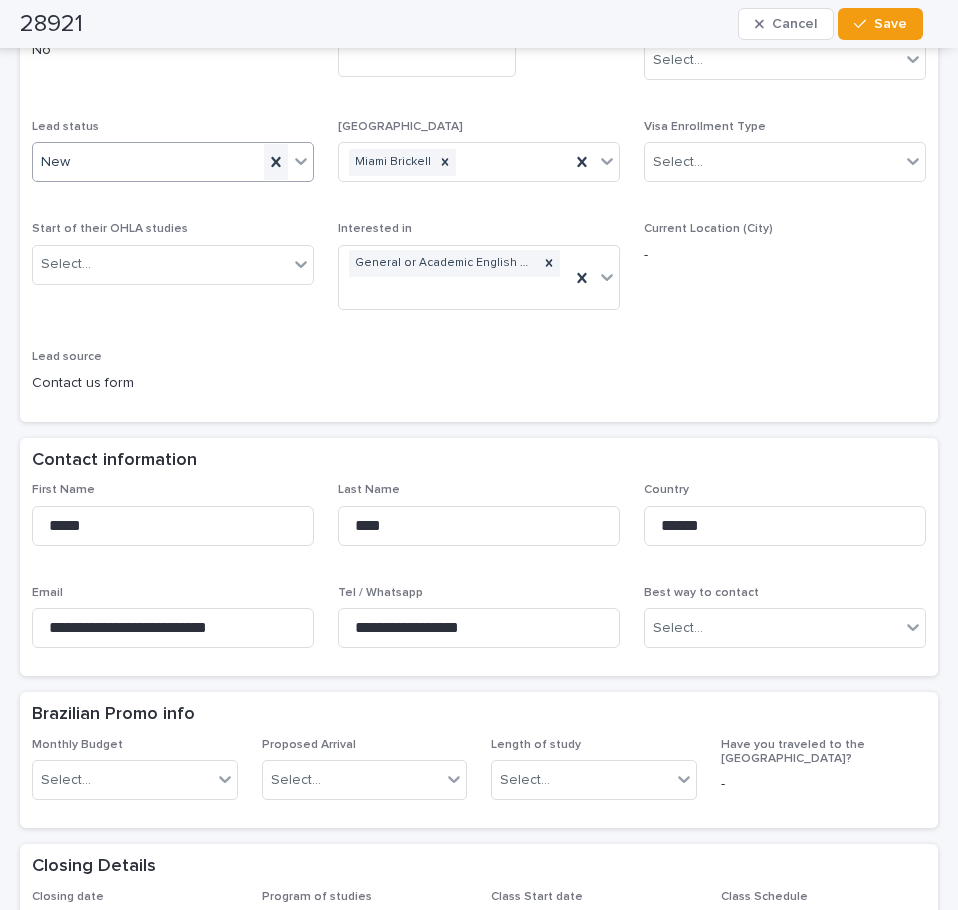 click at bounding box center (301, 161) 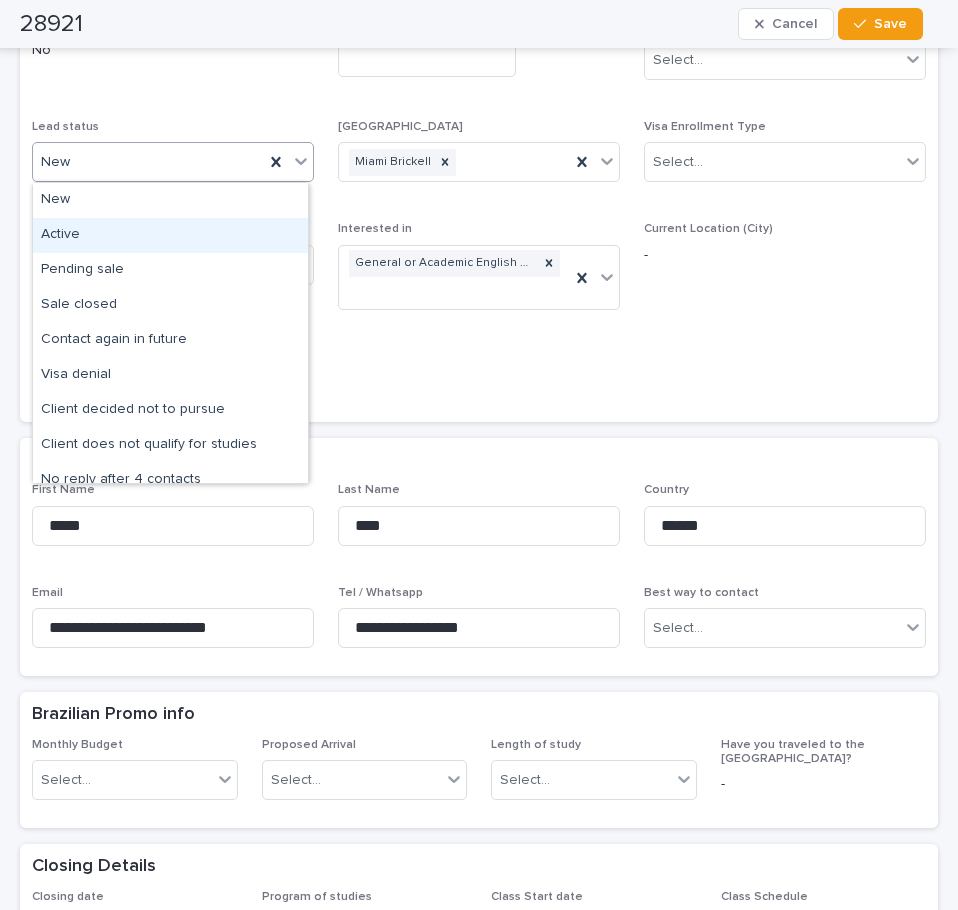 click on "Active" at bounding box center (170, 235) 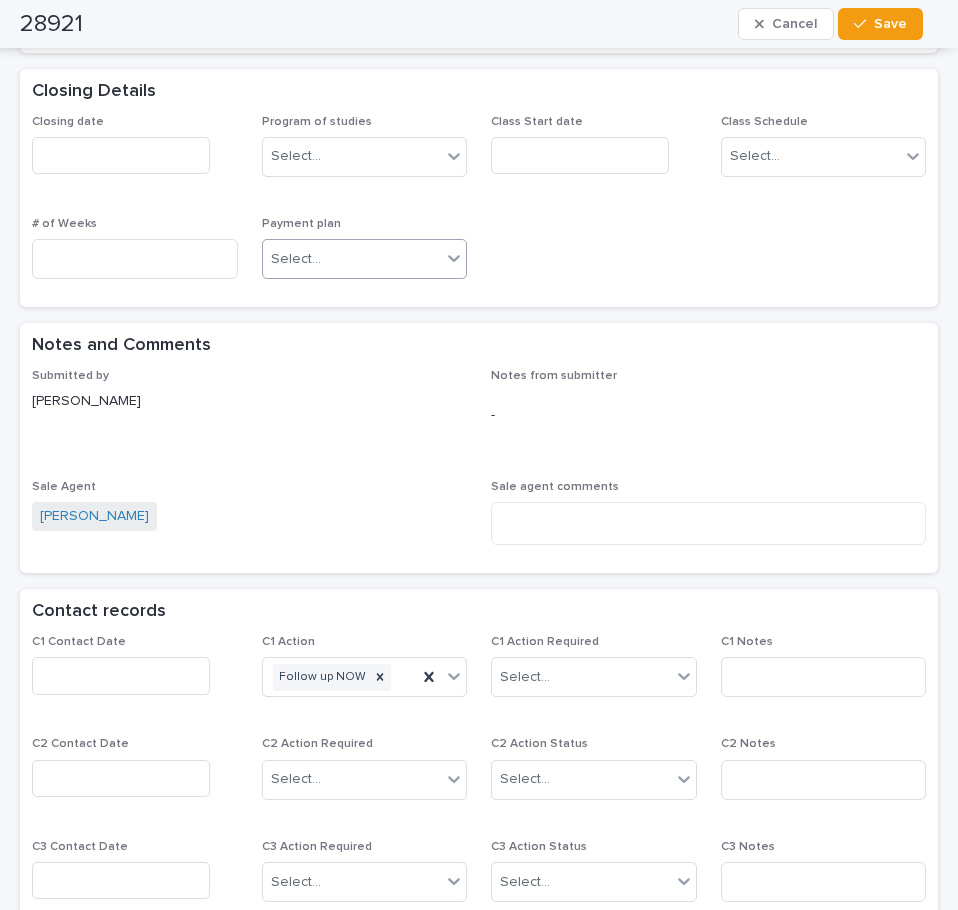 scroll, scrollTop: 1100, scrollLeft: 0, axis: vertical 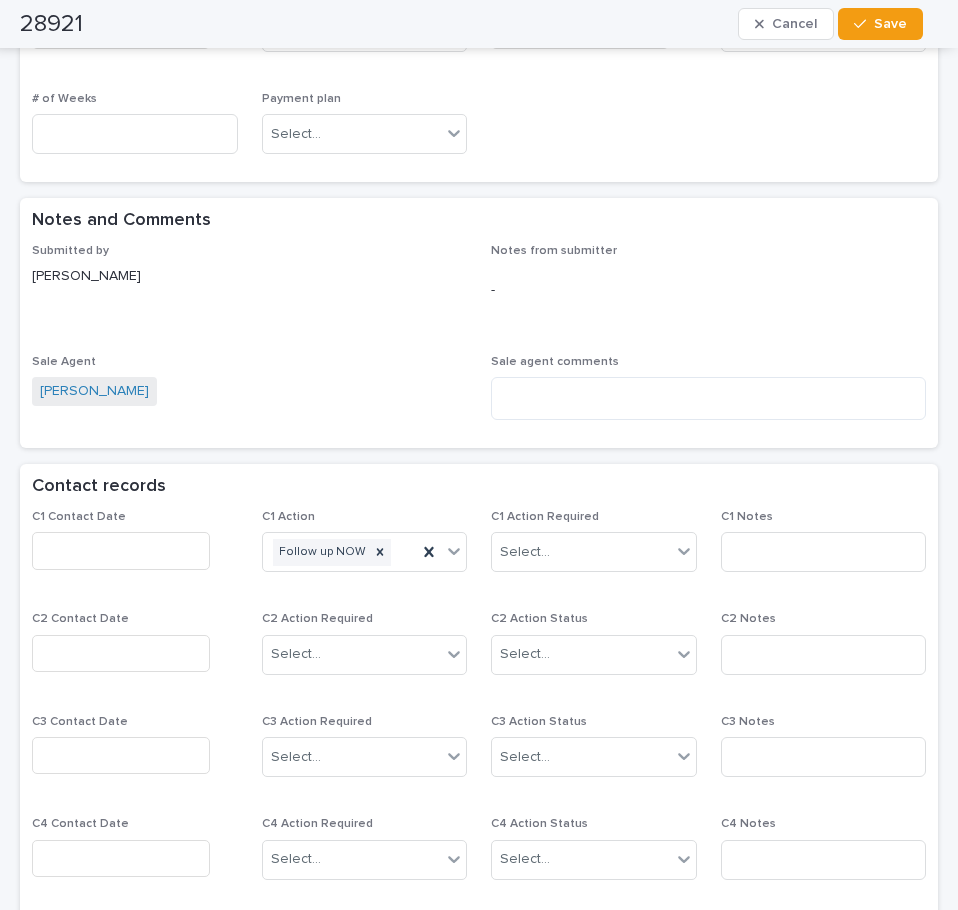 click at bounding box center [121, 550] 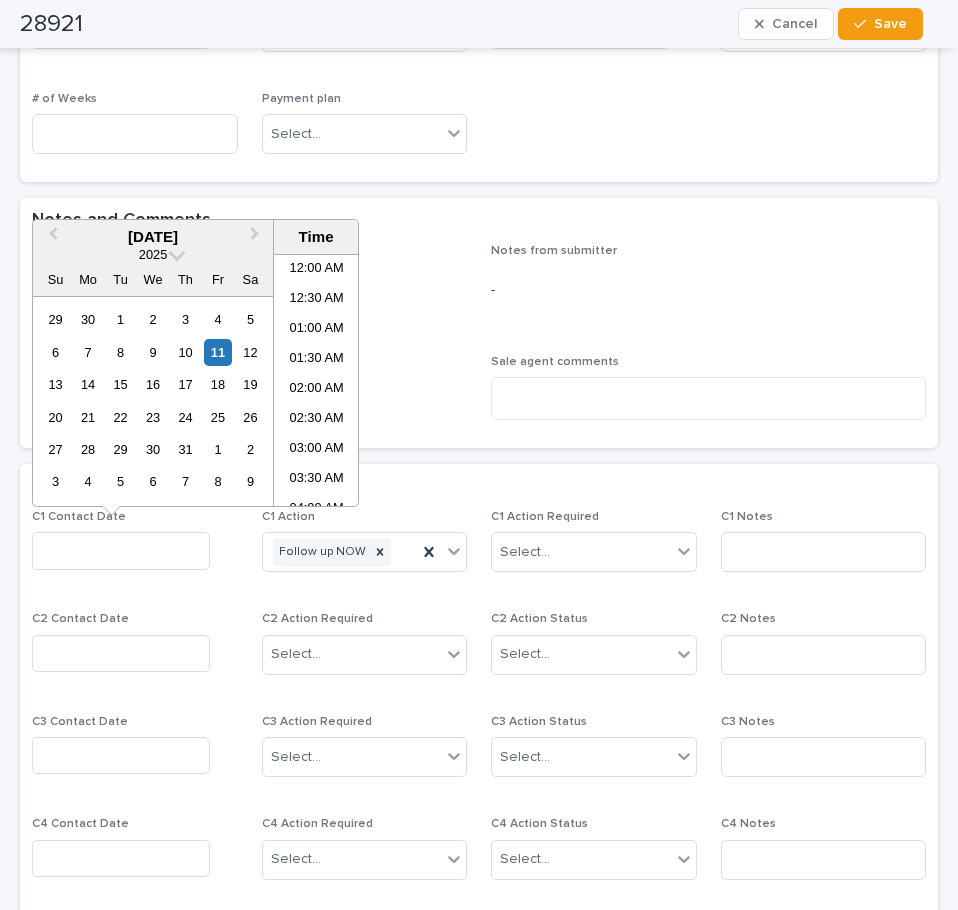 scroll, scrollTop: 400, scrollLeft: 0, axis: vertical 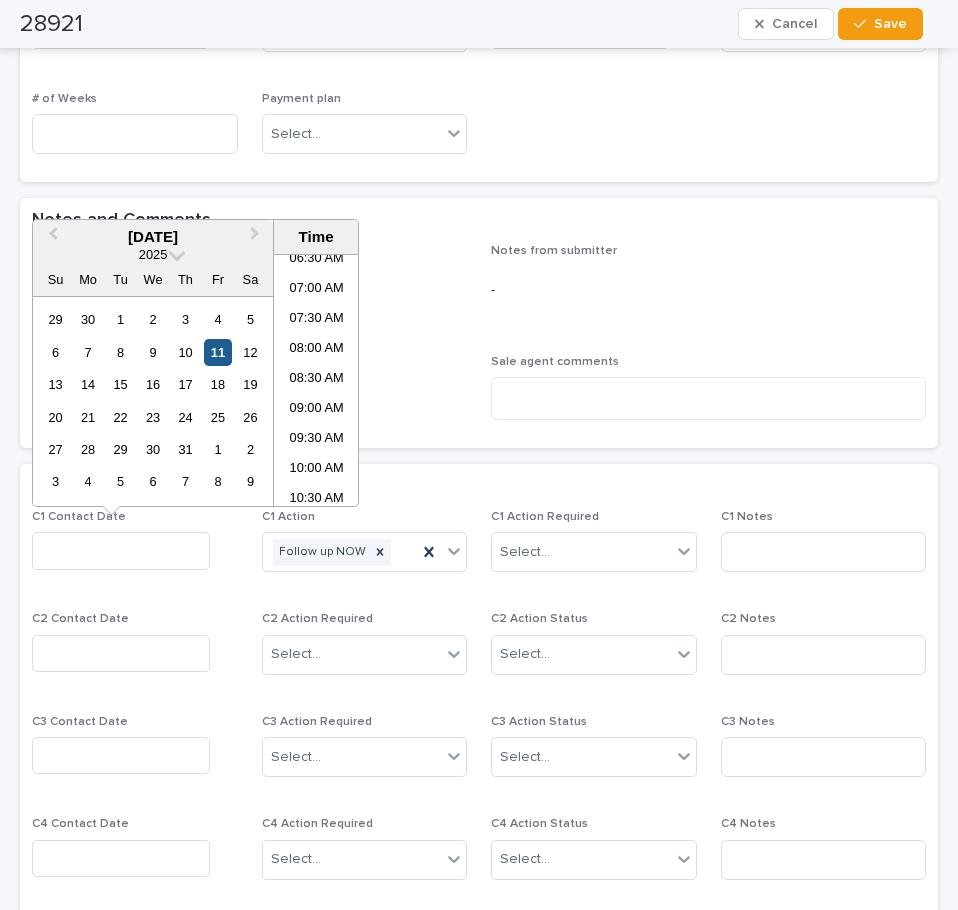 click on "11" at bounding box center (217, 352) 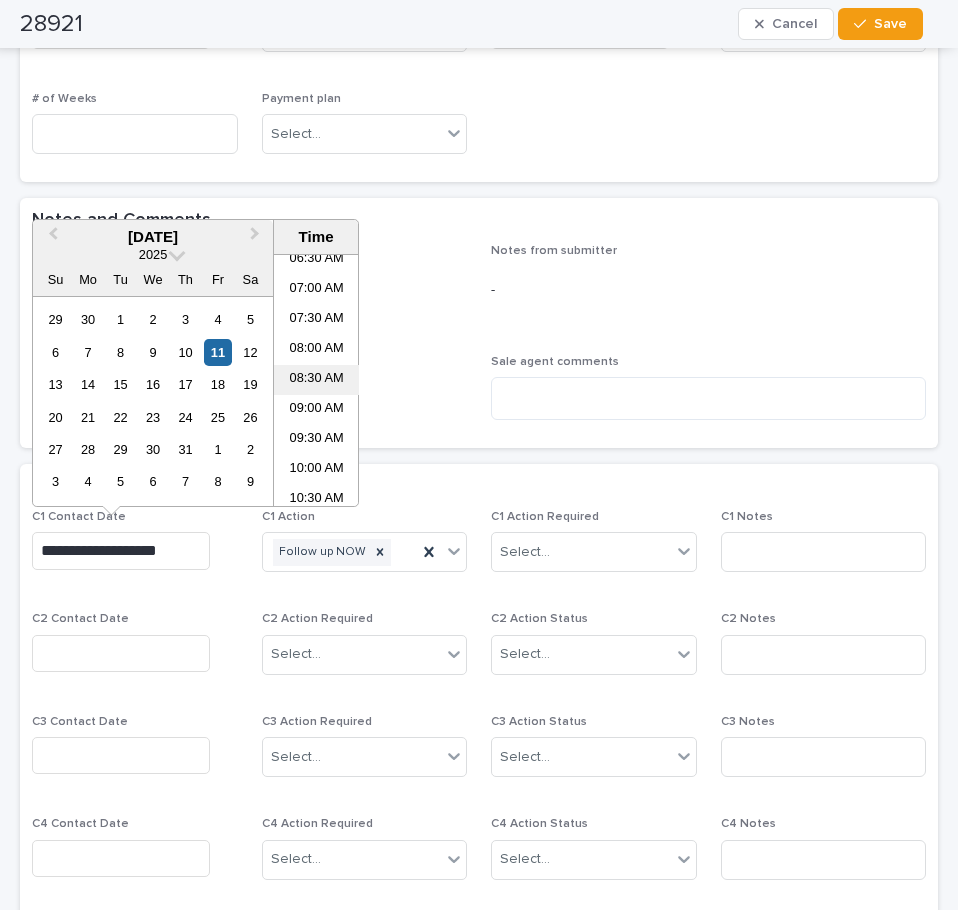 click on "08:30 AM" at bounding box center (316, 380) 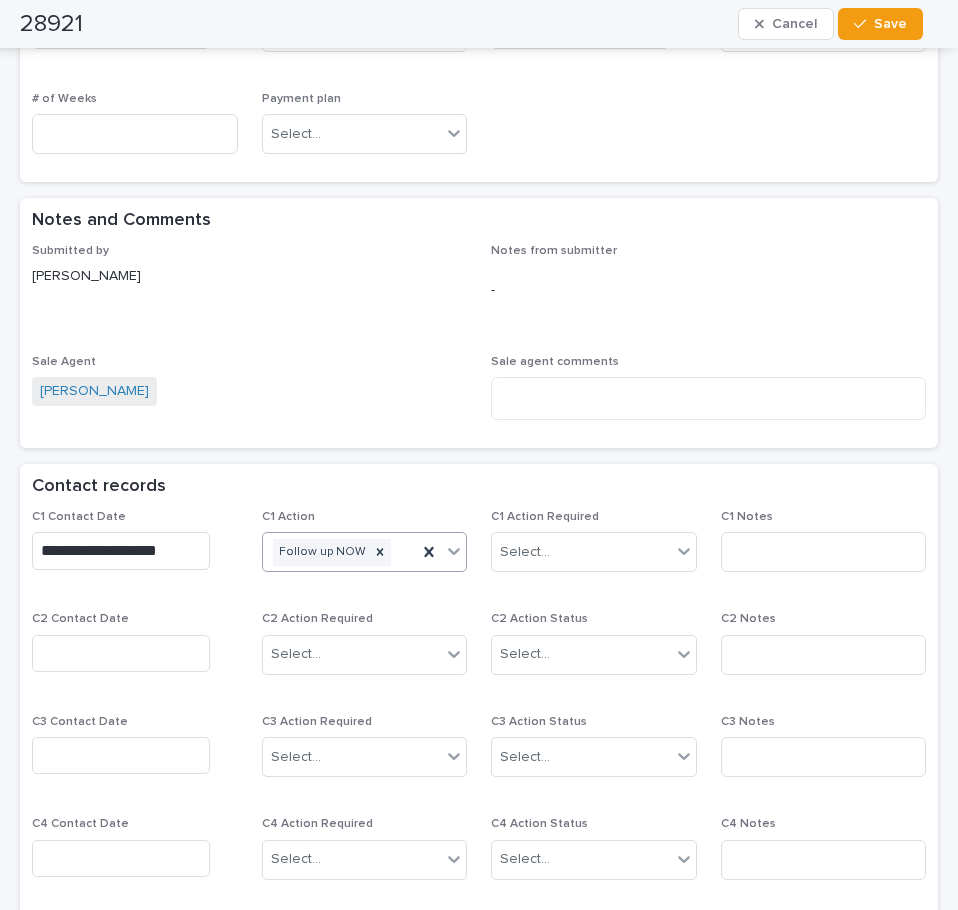 type on "**********" 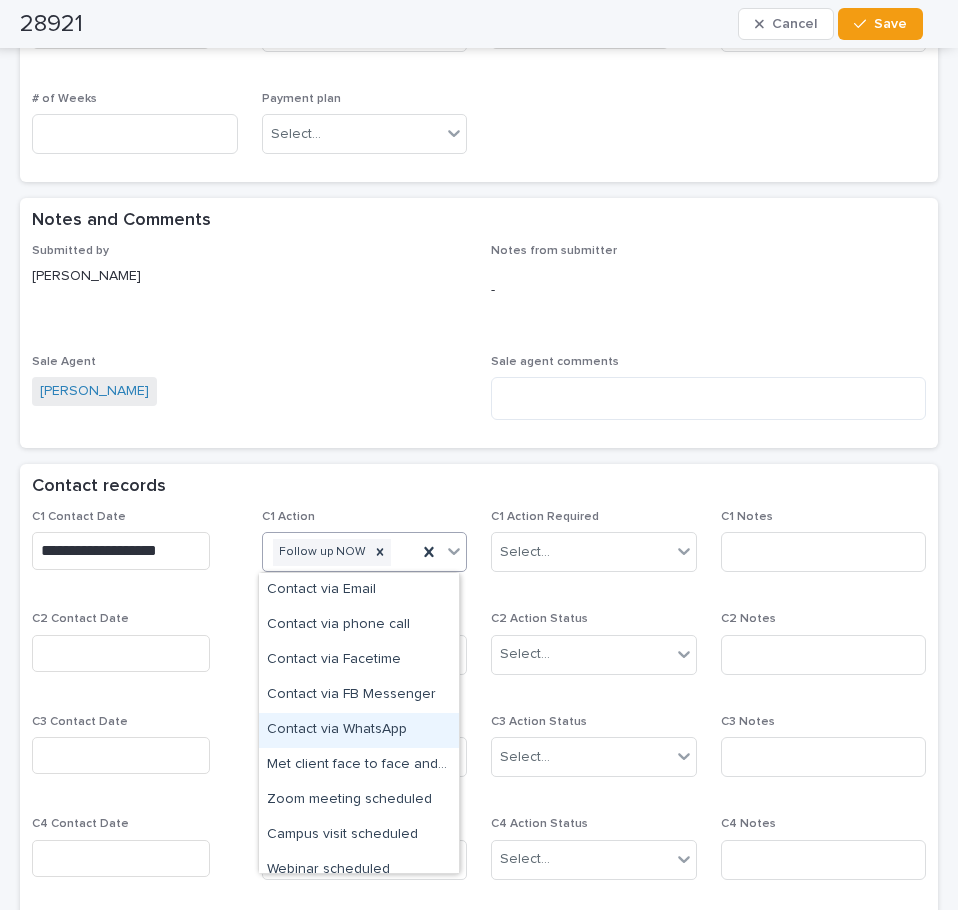 click on "Contact via WhatsApp" at bounding box center [359, 730] 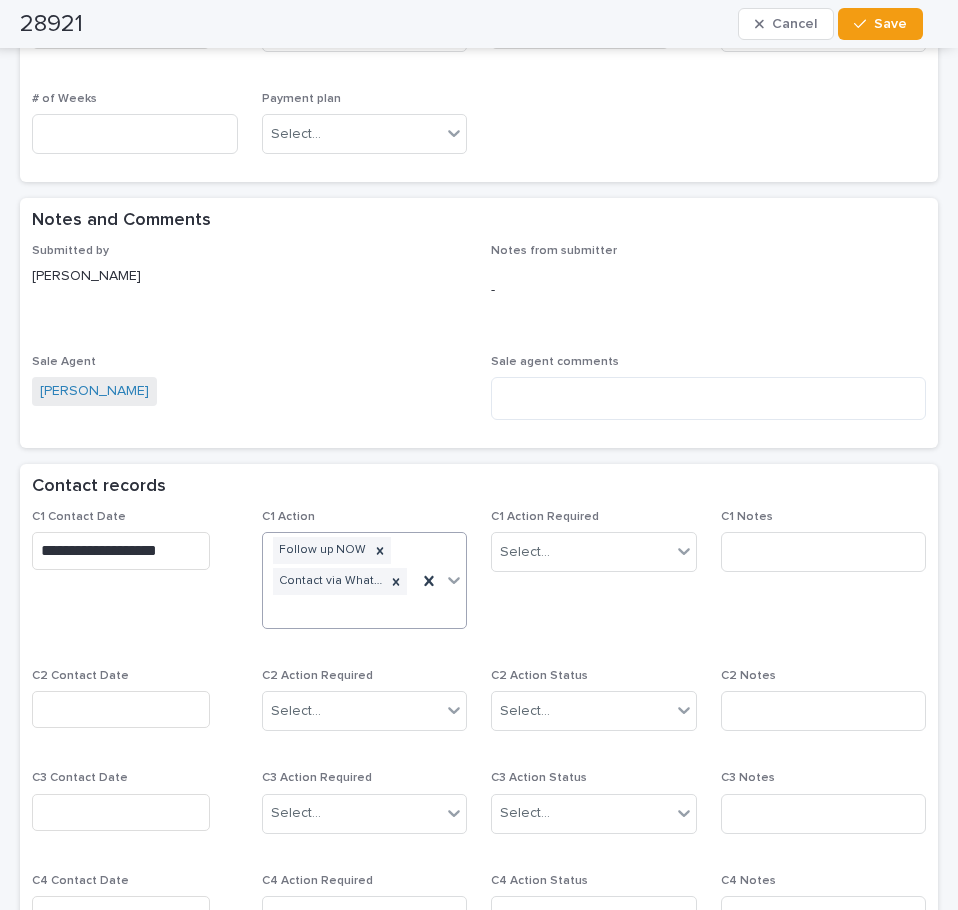 scroll, scrollTop: 1128, scrollLeft: 0, axis: vertical 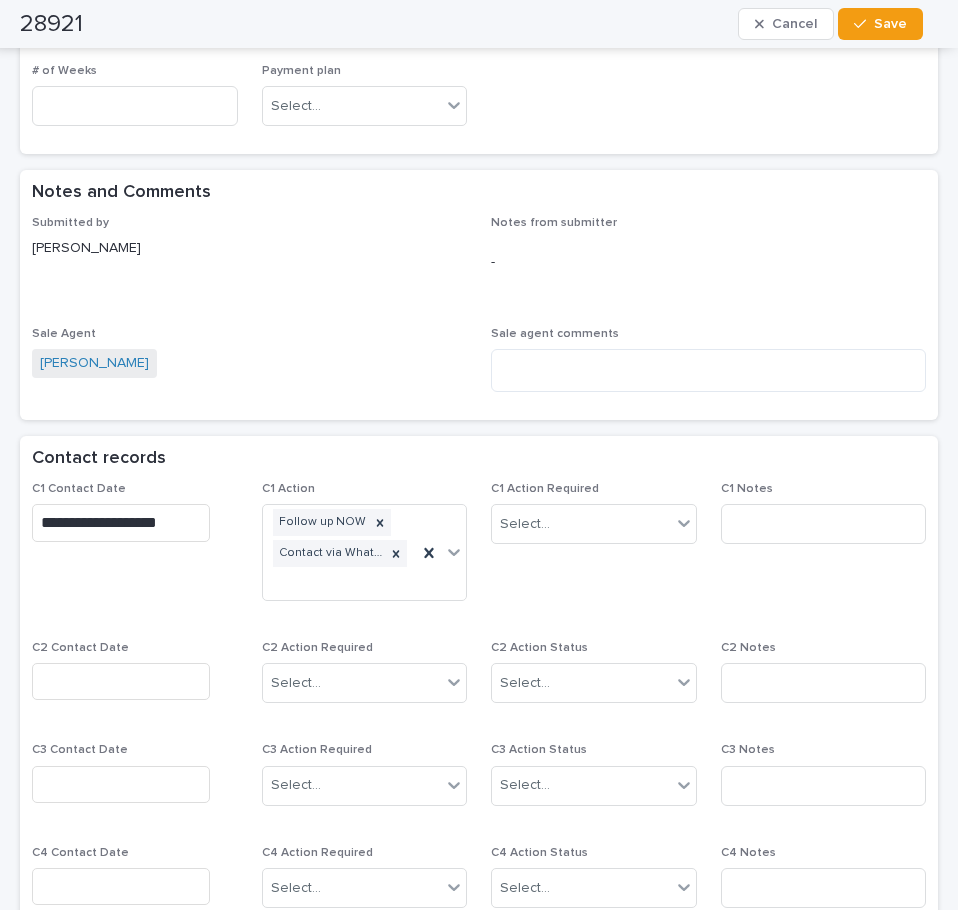click on "C1 Action Required" at bounding box center (594, 489) 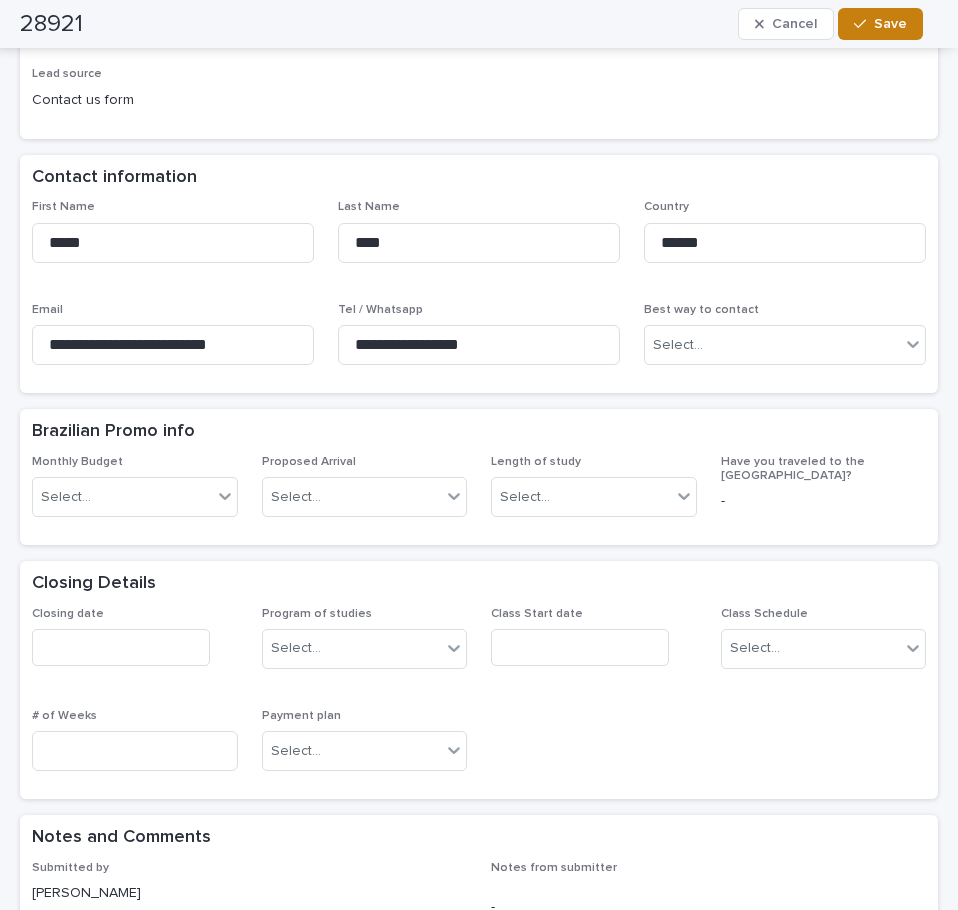 scroll, scrollTop: 328, scrollLeft: 0, axis: vertical 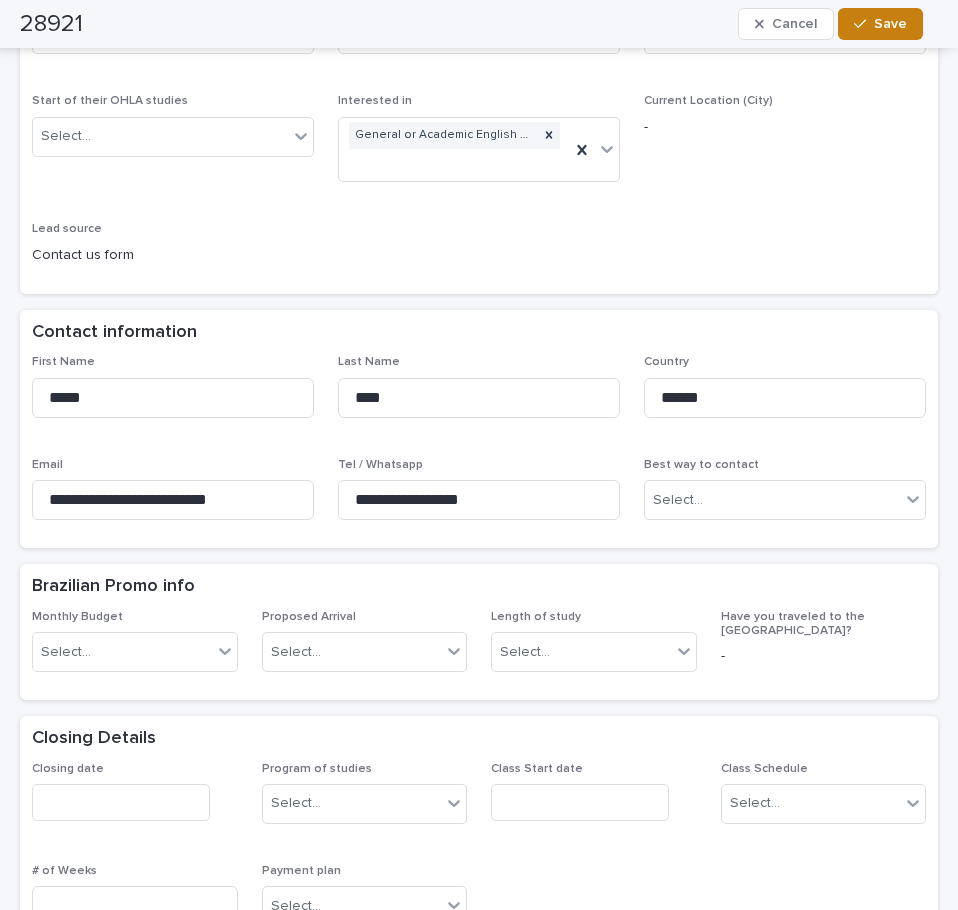 click on "Save" at bounding box center (880, 24) 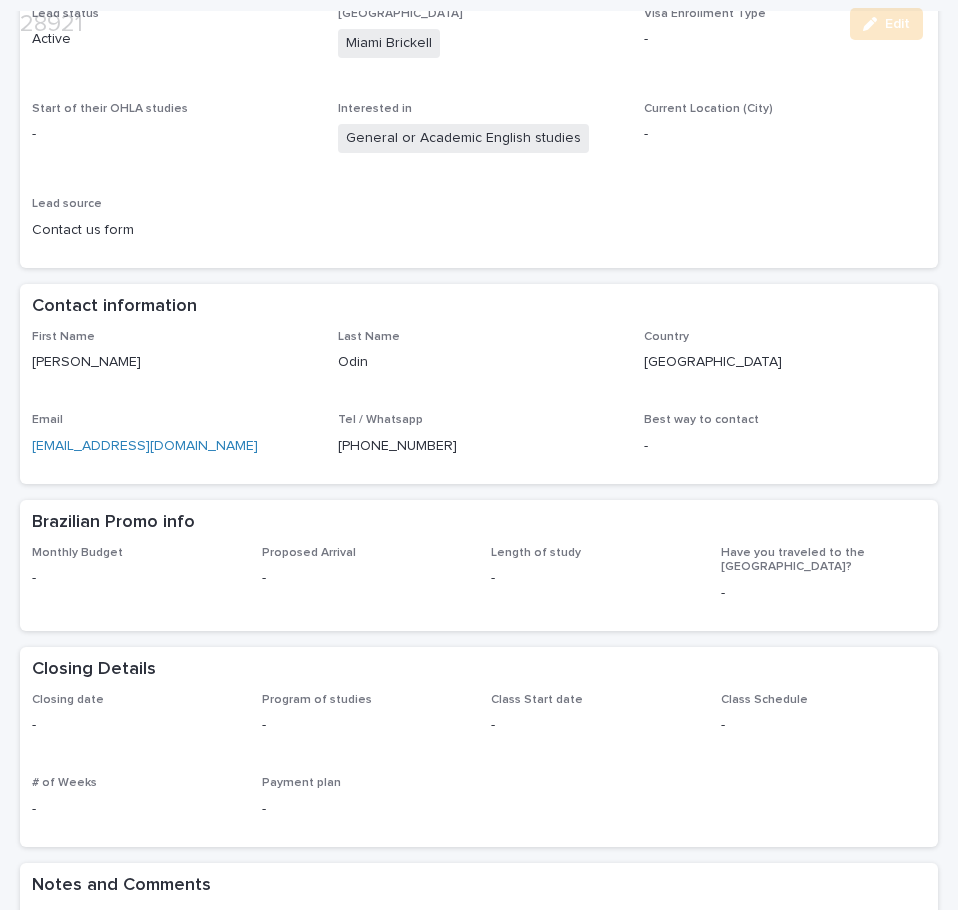 scroll, scrollTop: 300, scrollLeft: 0, axis: vertical 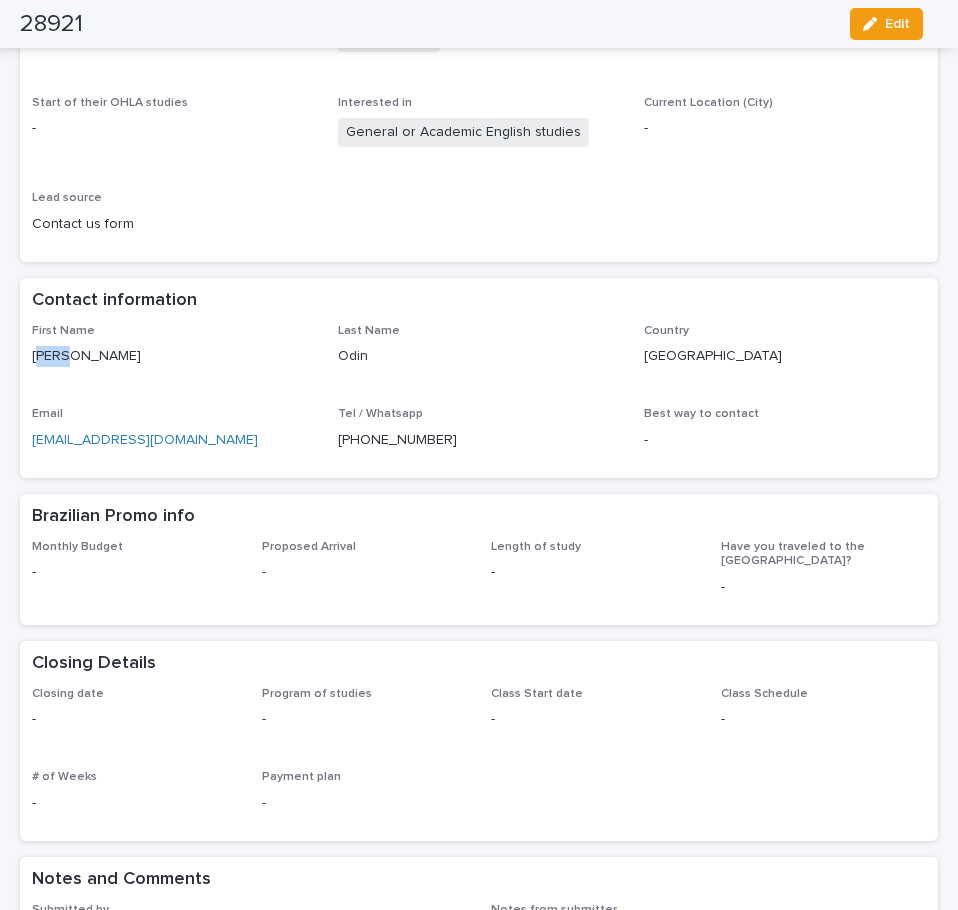 drag, startPoint x: 76, startPoint y: 352, endPoint x: 42, endPoint y: 349, distance: 34.132095 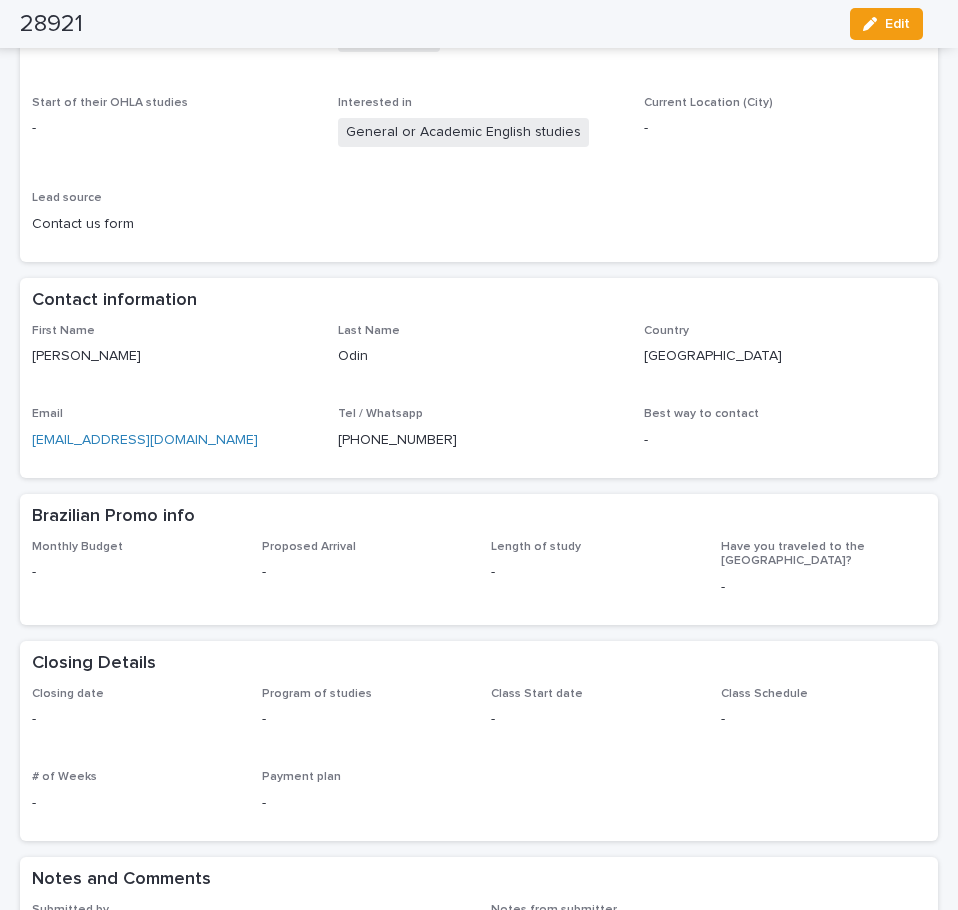 click on "Email" at bounding box center [173, 414] 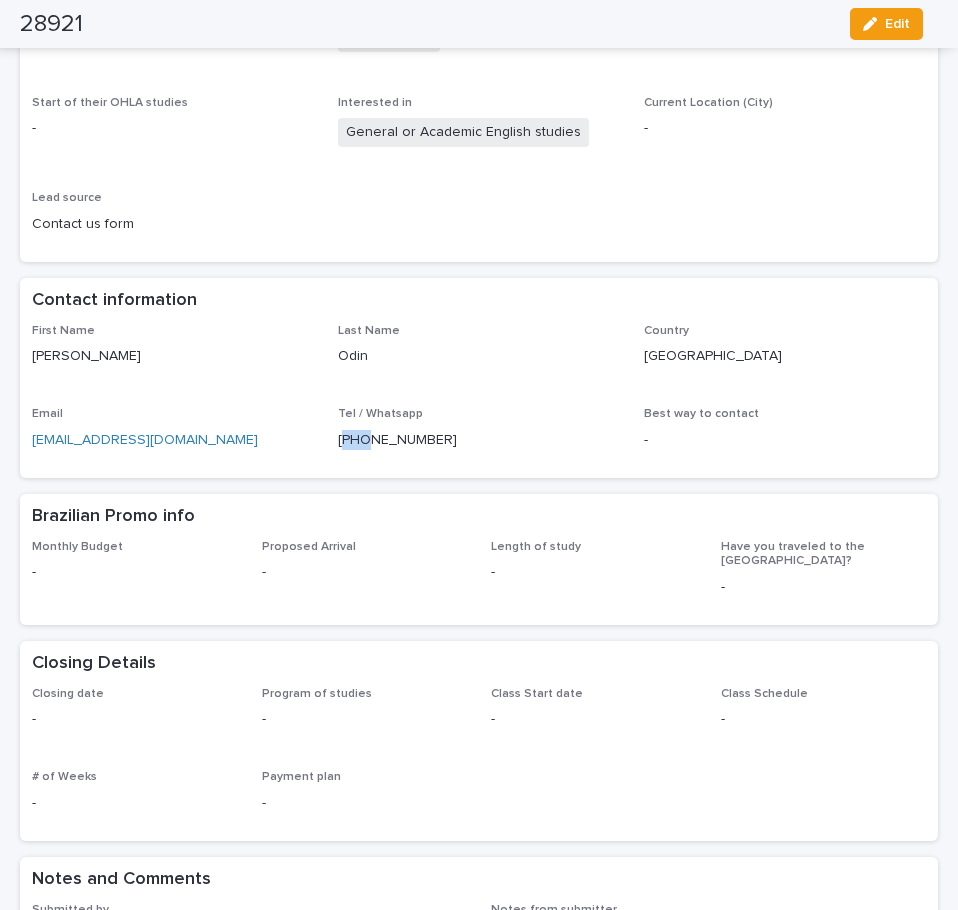click on "[PHONE_NUMBER]" at bounding box center (479, 440) 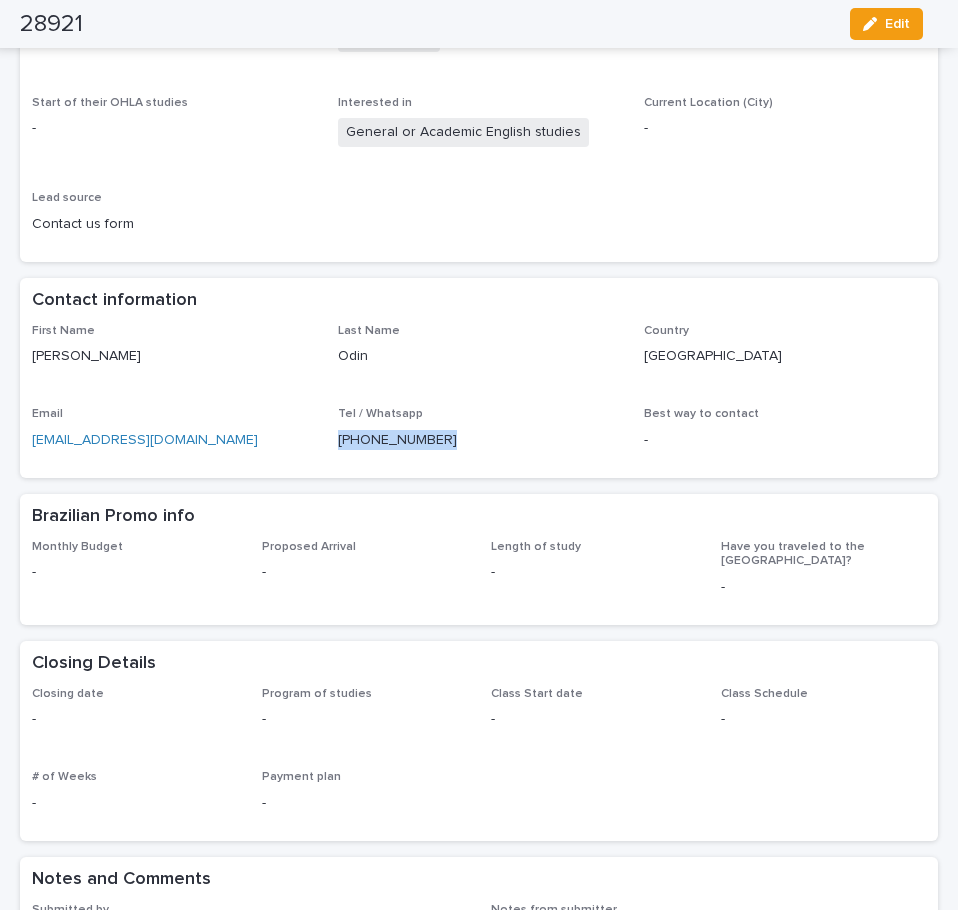 click on "[PHONE_NUMBER]" at bounding box center [479, 440] 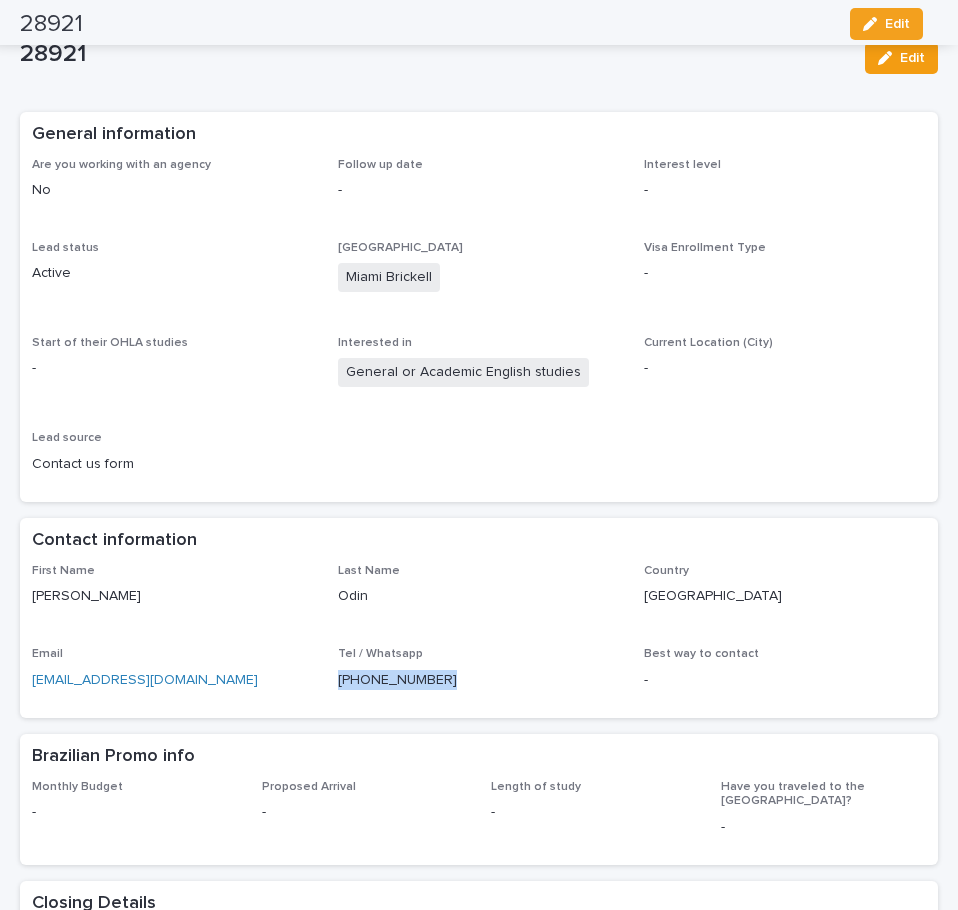 scroll, scrollTop: 0, scrollLeft: 0, axis: both 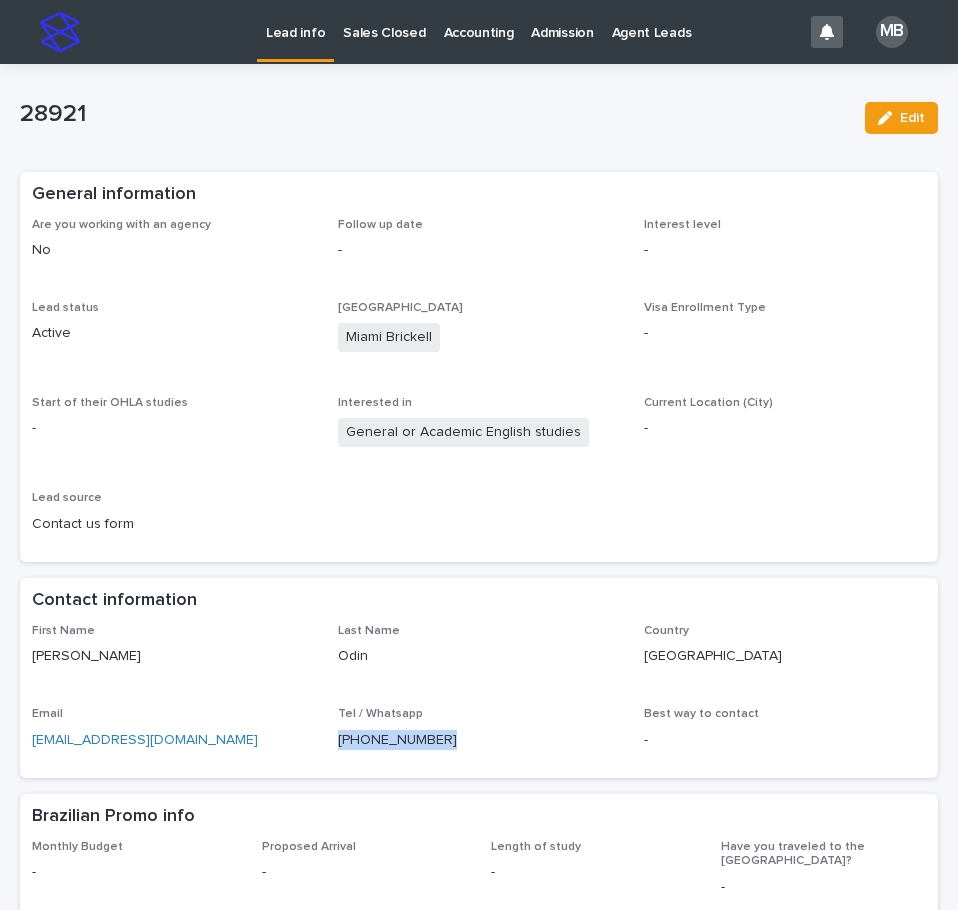 click on "Lead info" at bounding box center [295, 29] 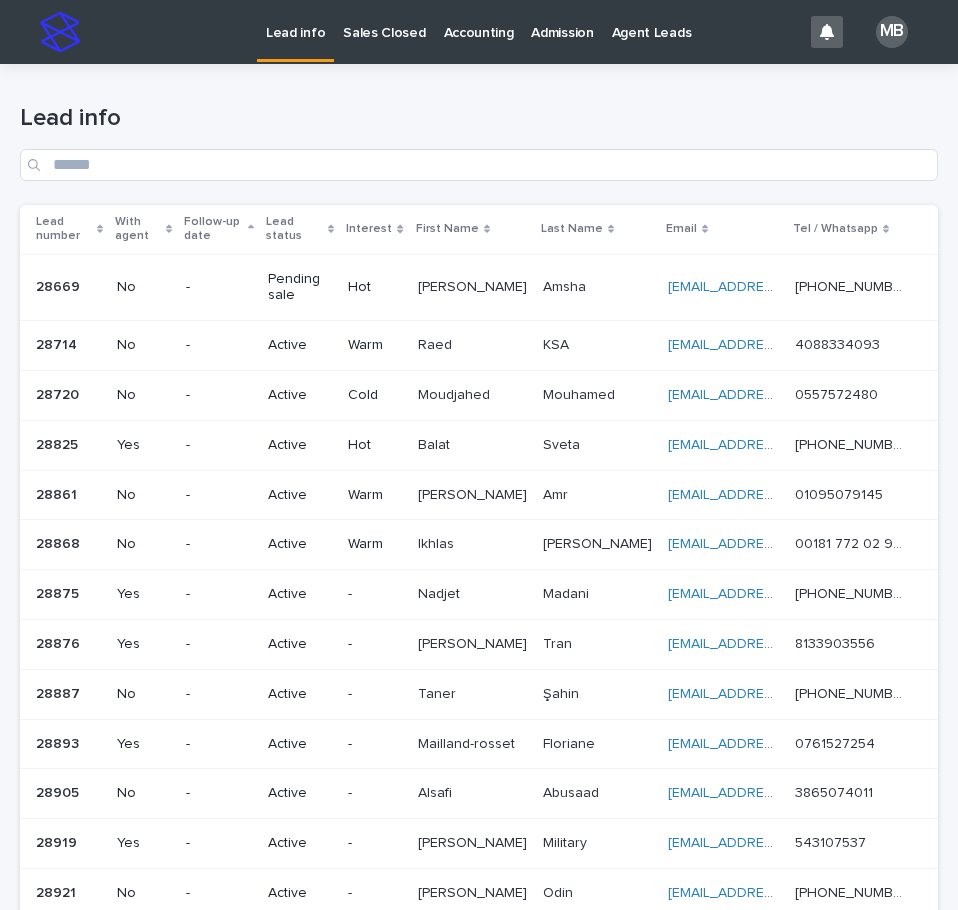click on "Lead status" at bounding box center [300, 229] 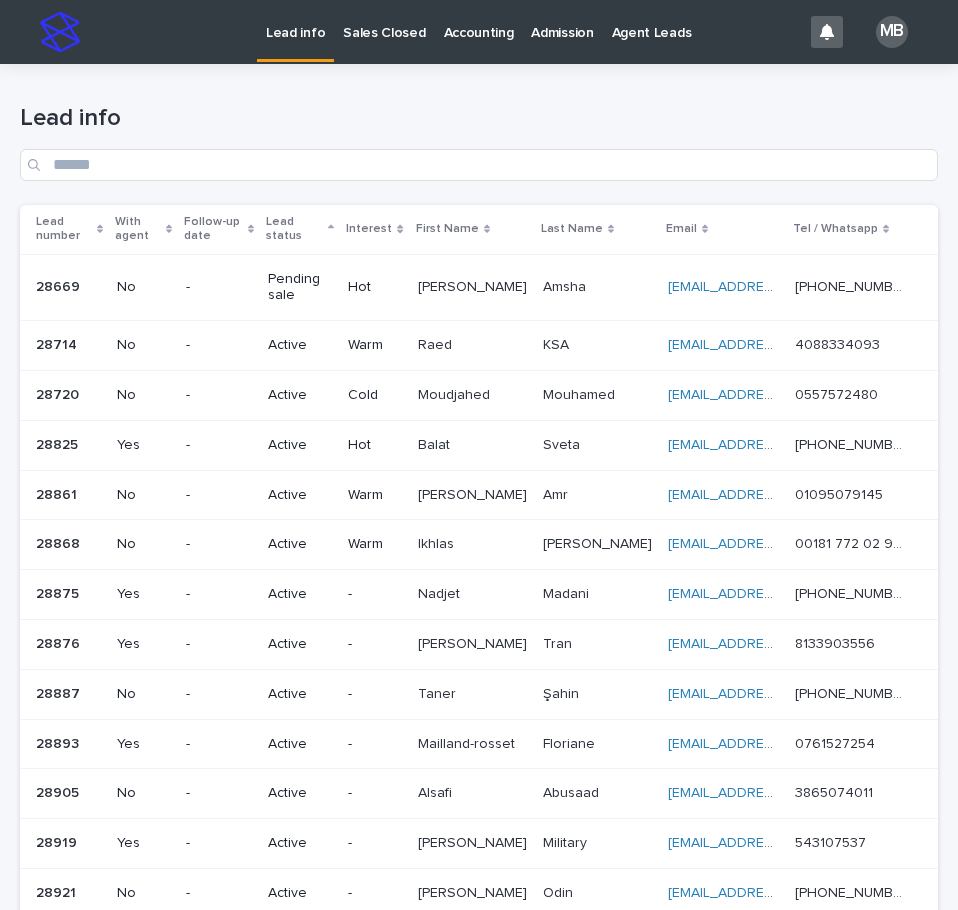 click on "Lead info" at bounding box center (479, 118) 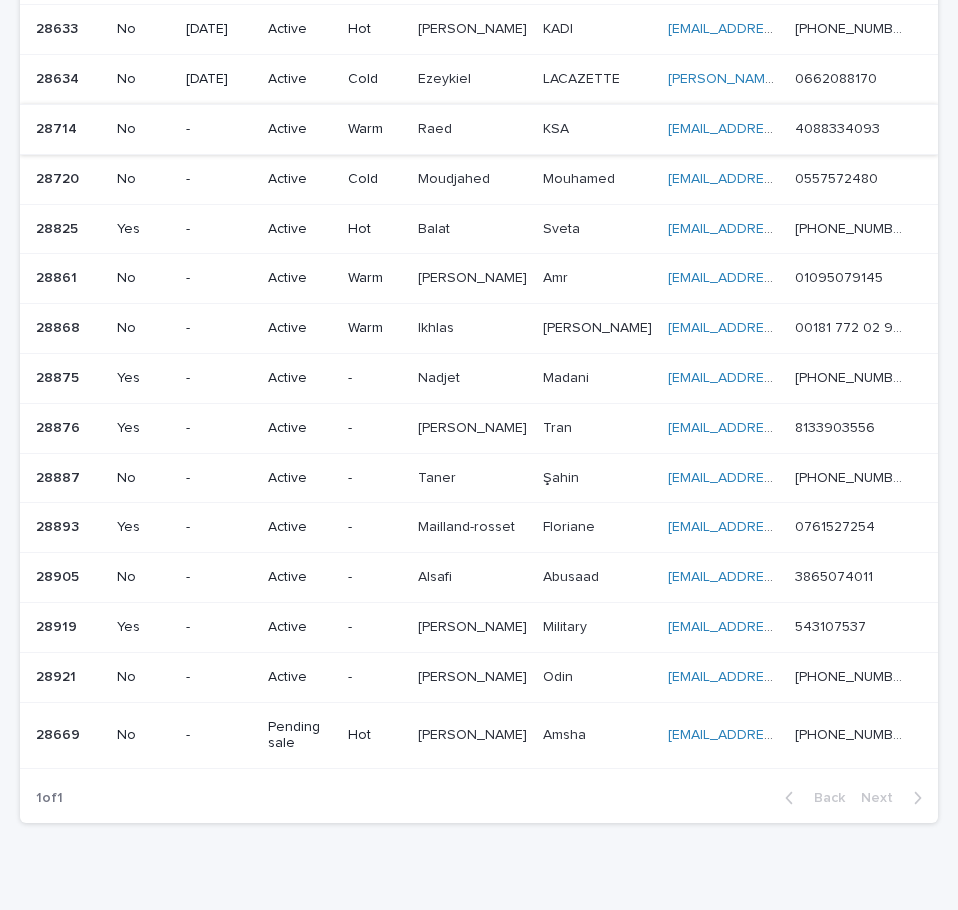 scroll, scrollTop: 300, scrollLeft: 0, axis: vertical 